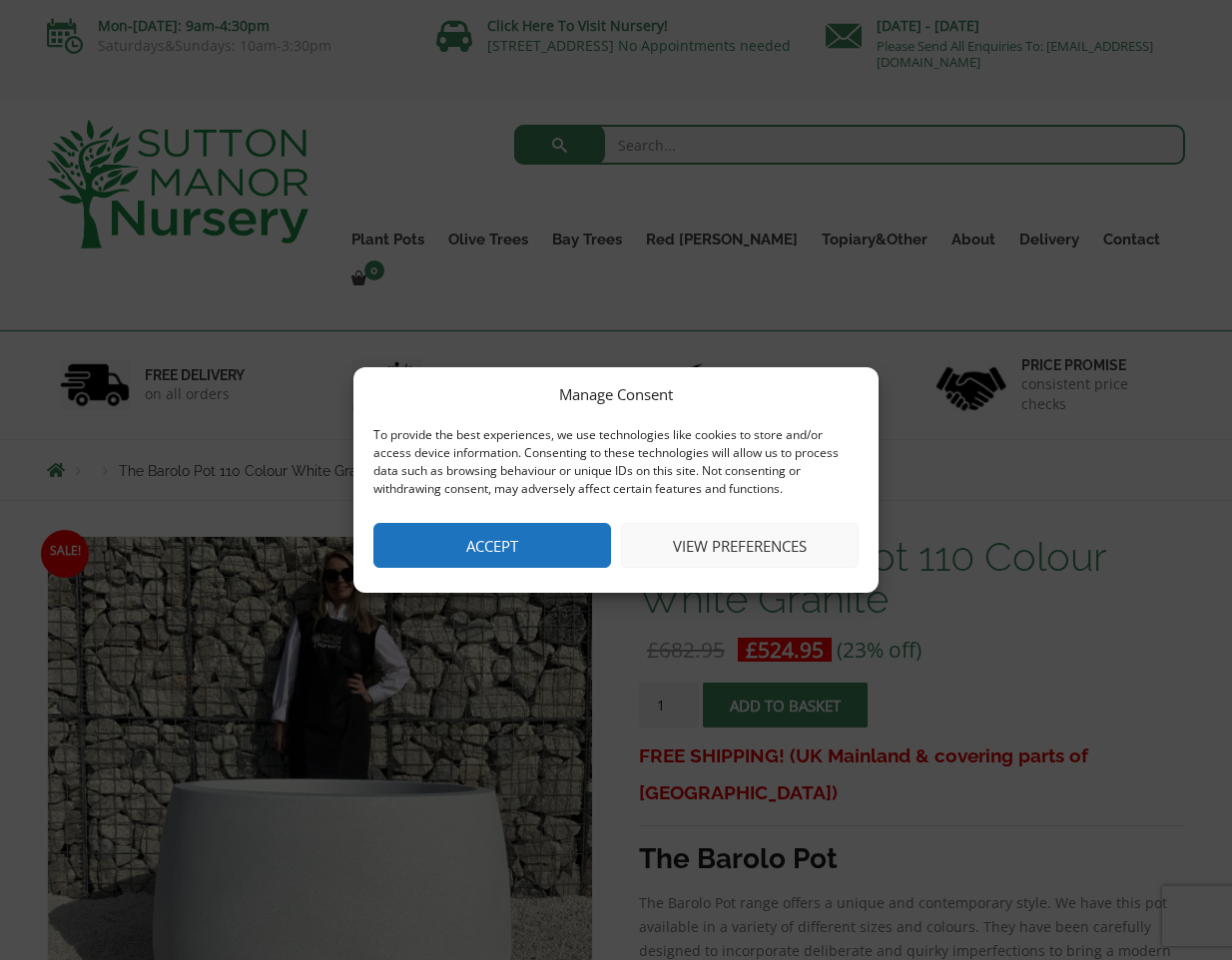 scroll, scrollTop: 0, scrollLeft: 0, axis: both 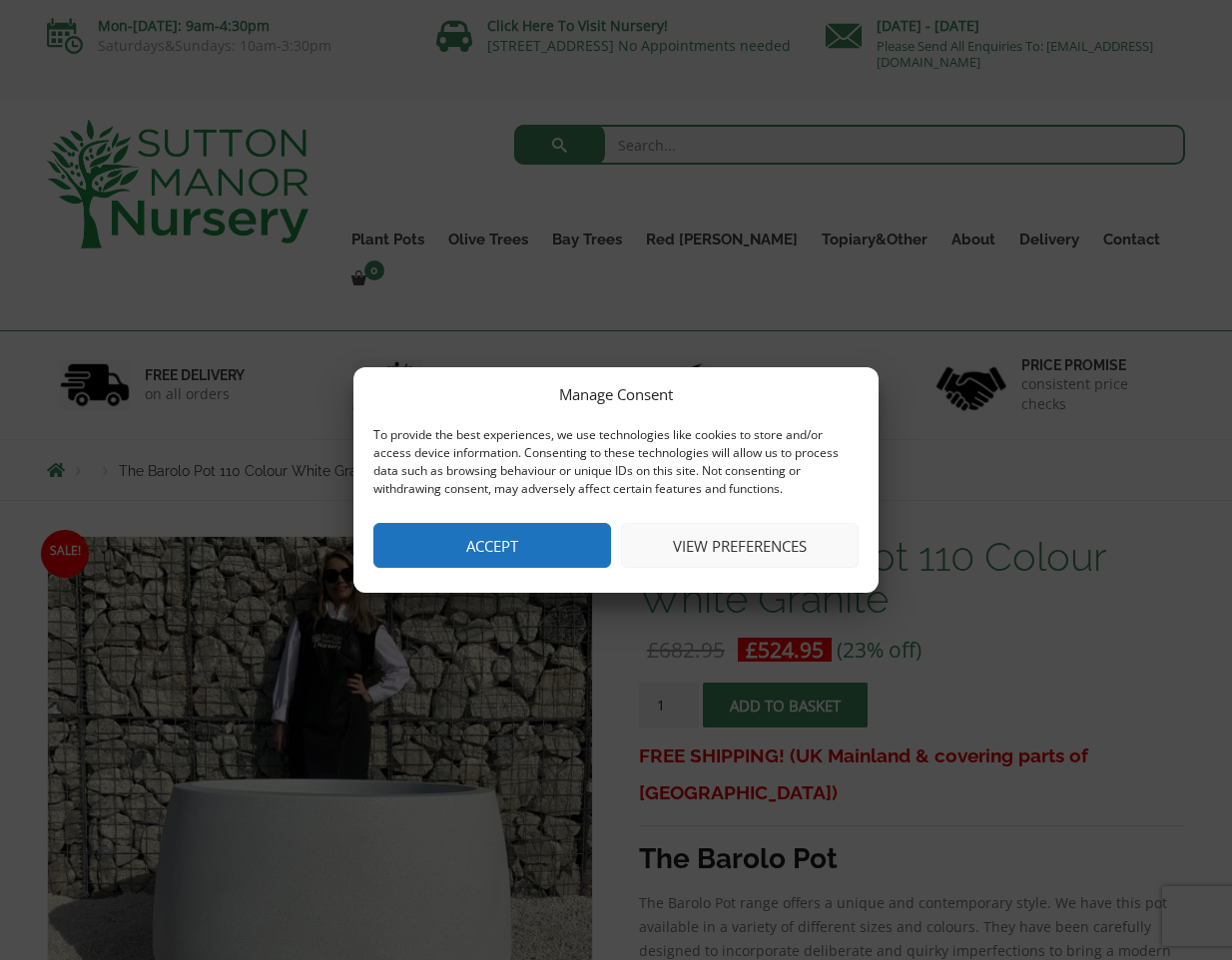 click on "Accept" at bounding box center (492, 545) 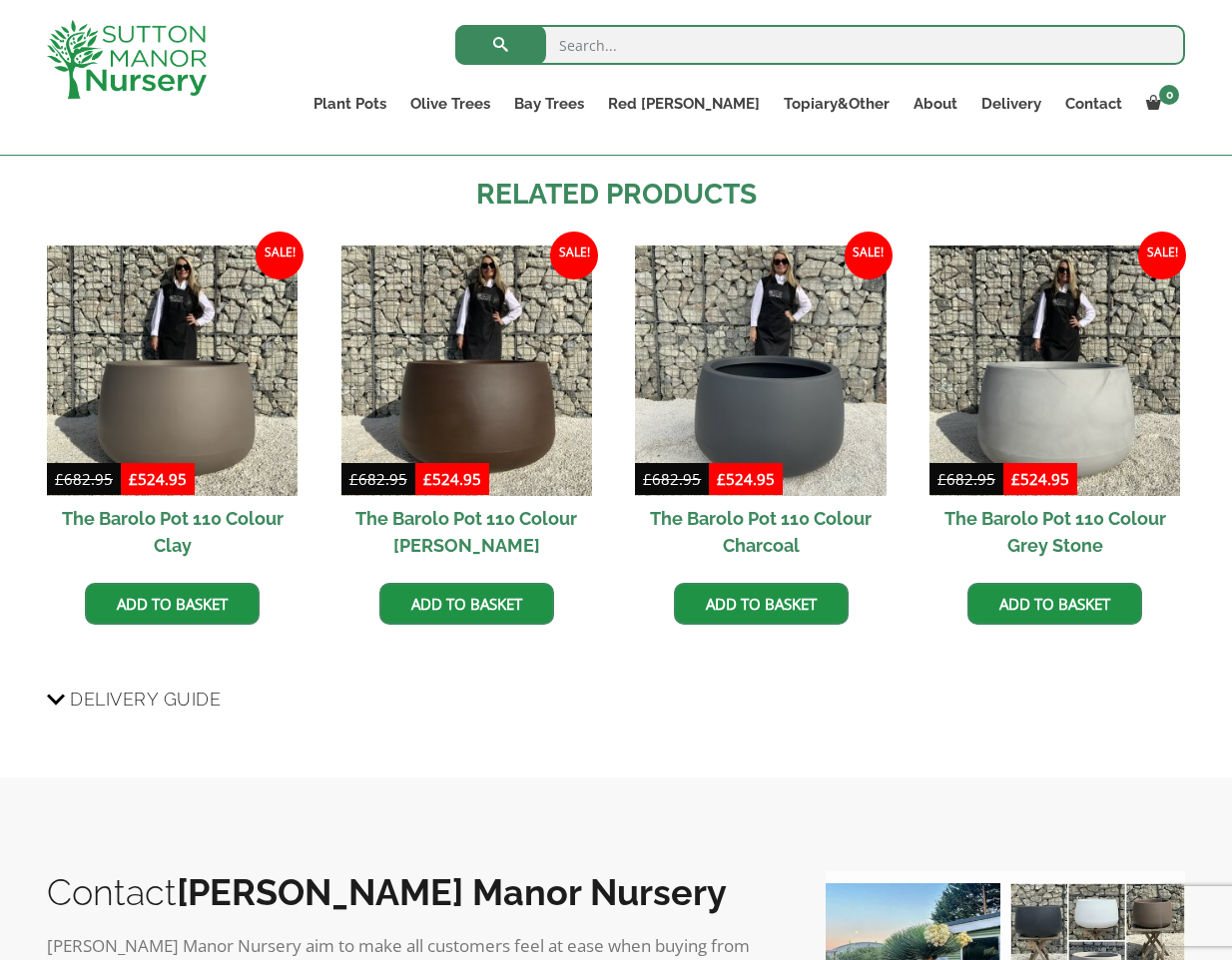 scroll, scrollTop: 1626, scrollLeft: 0, axis: vertical 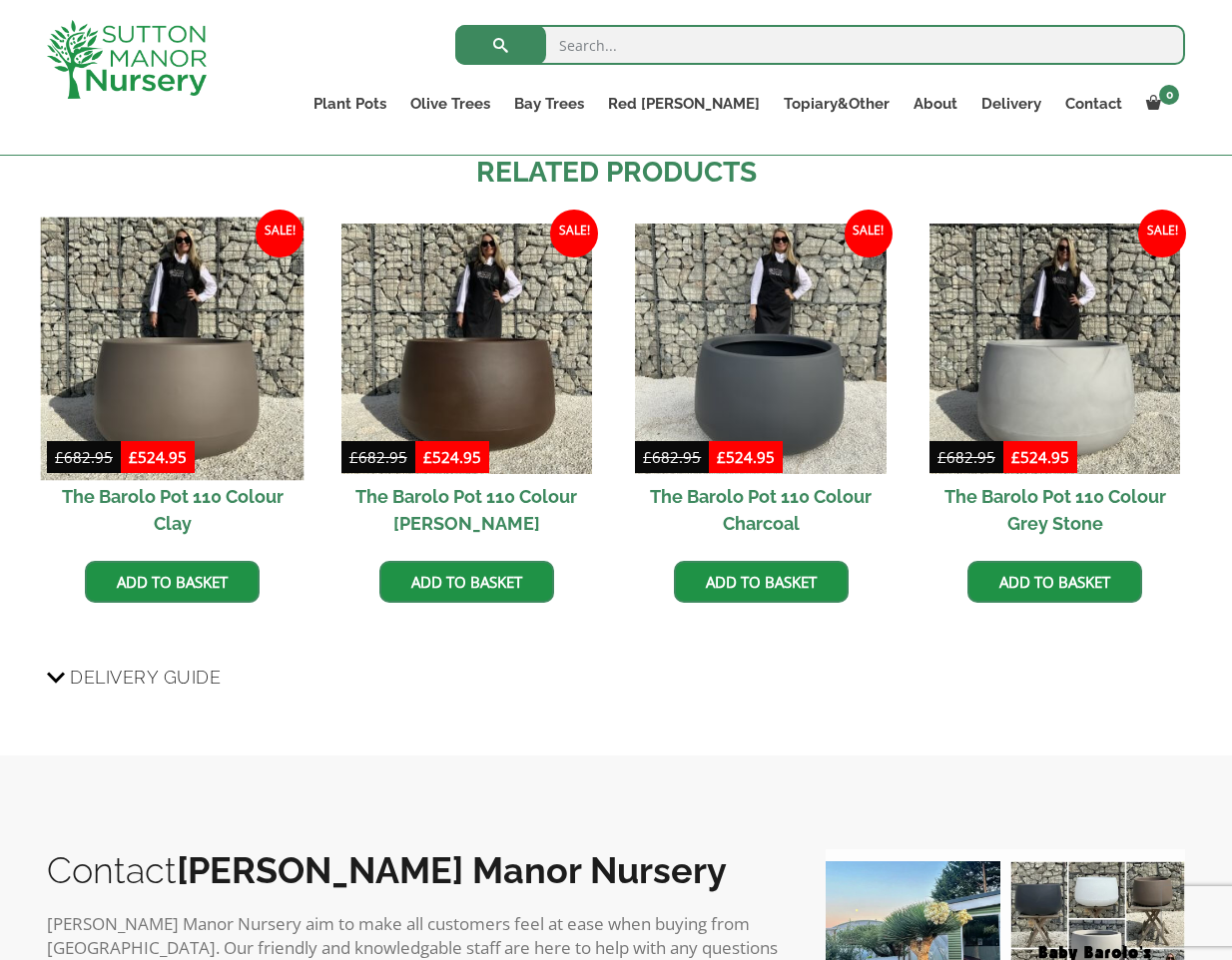 click at bounding box center [173, 348] 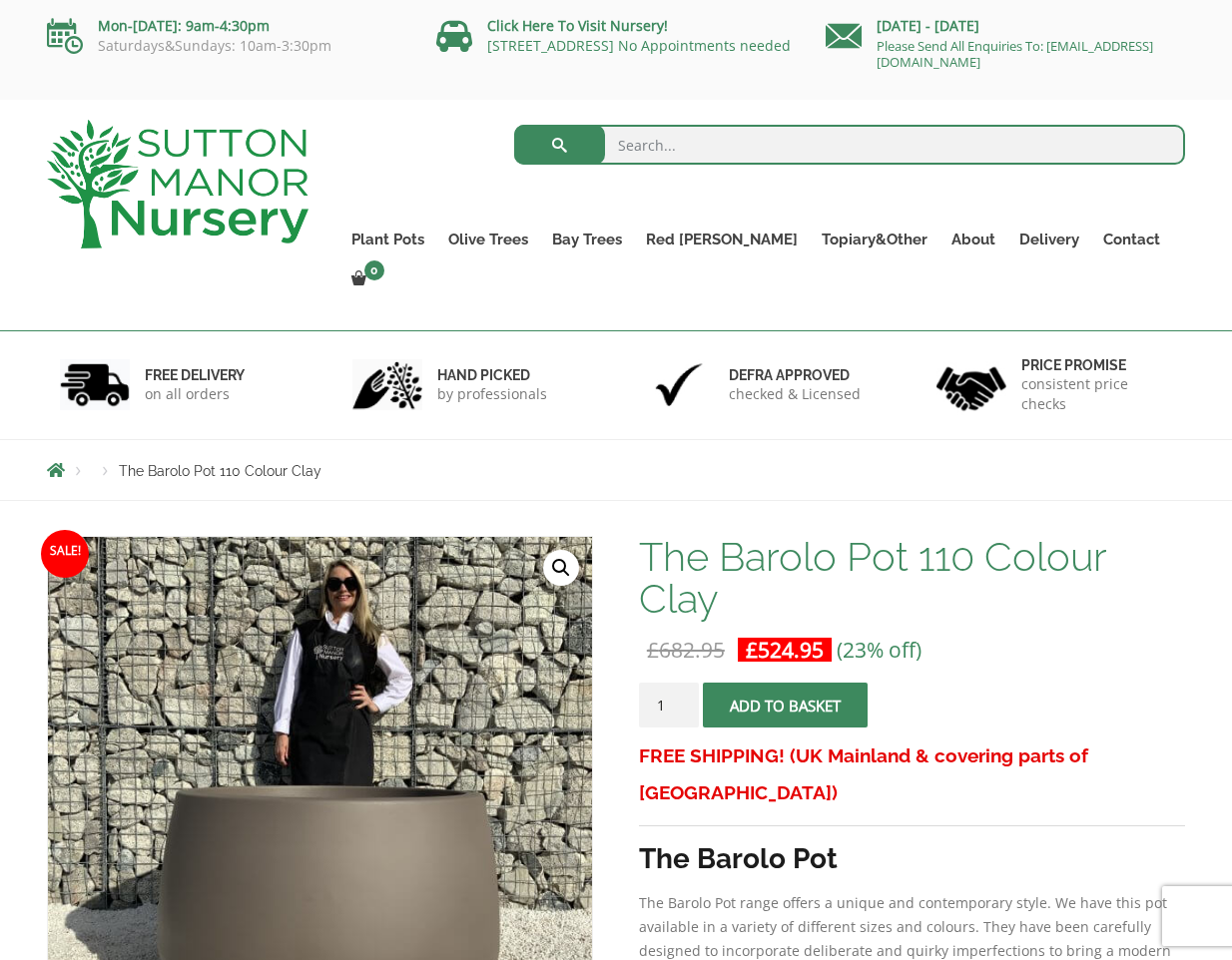 scroll, scrollTop: 0, scrollLeft: 0, axis: both 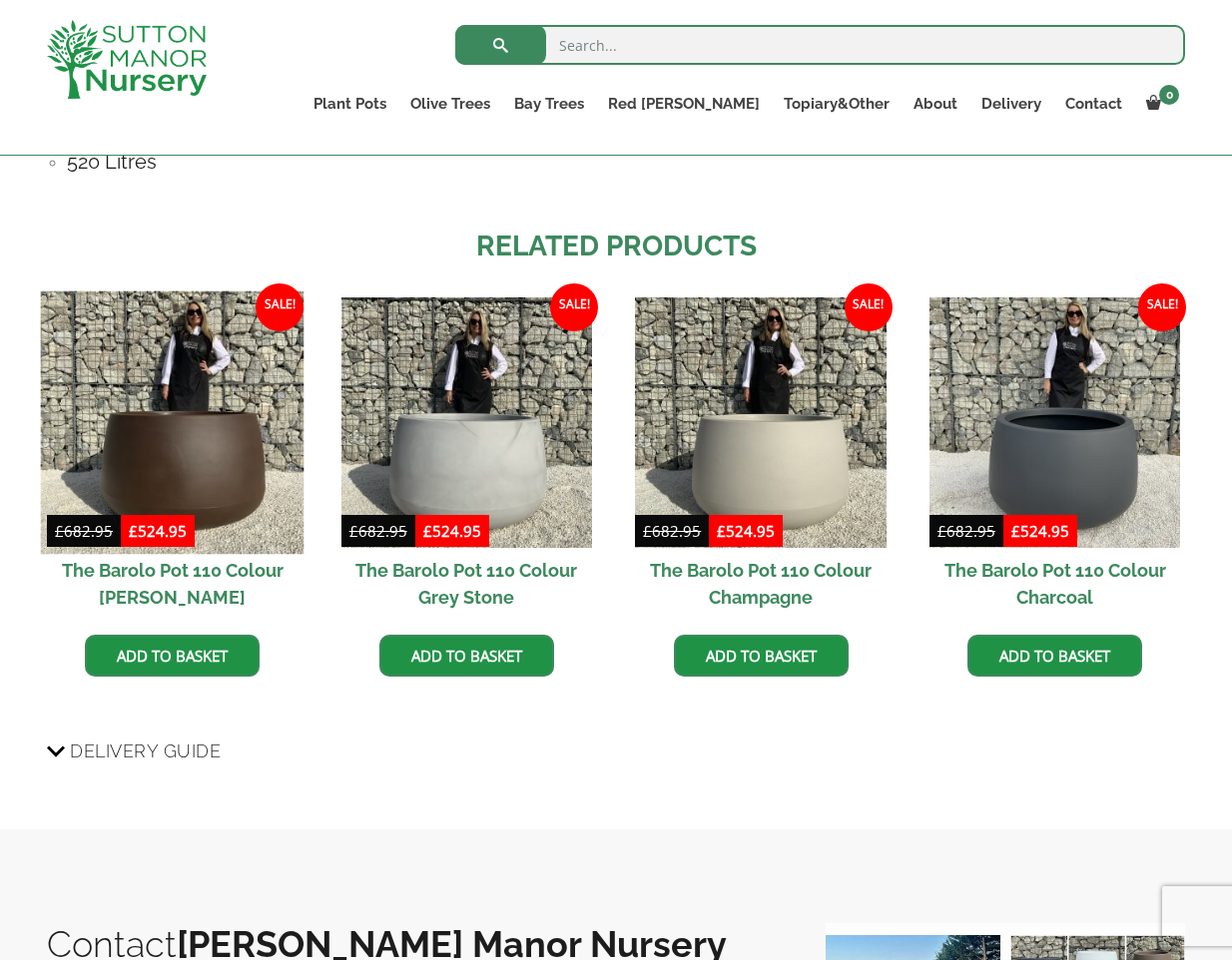 click at bounding box center [173, 422] 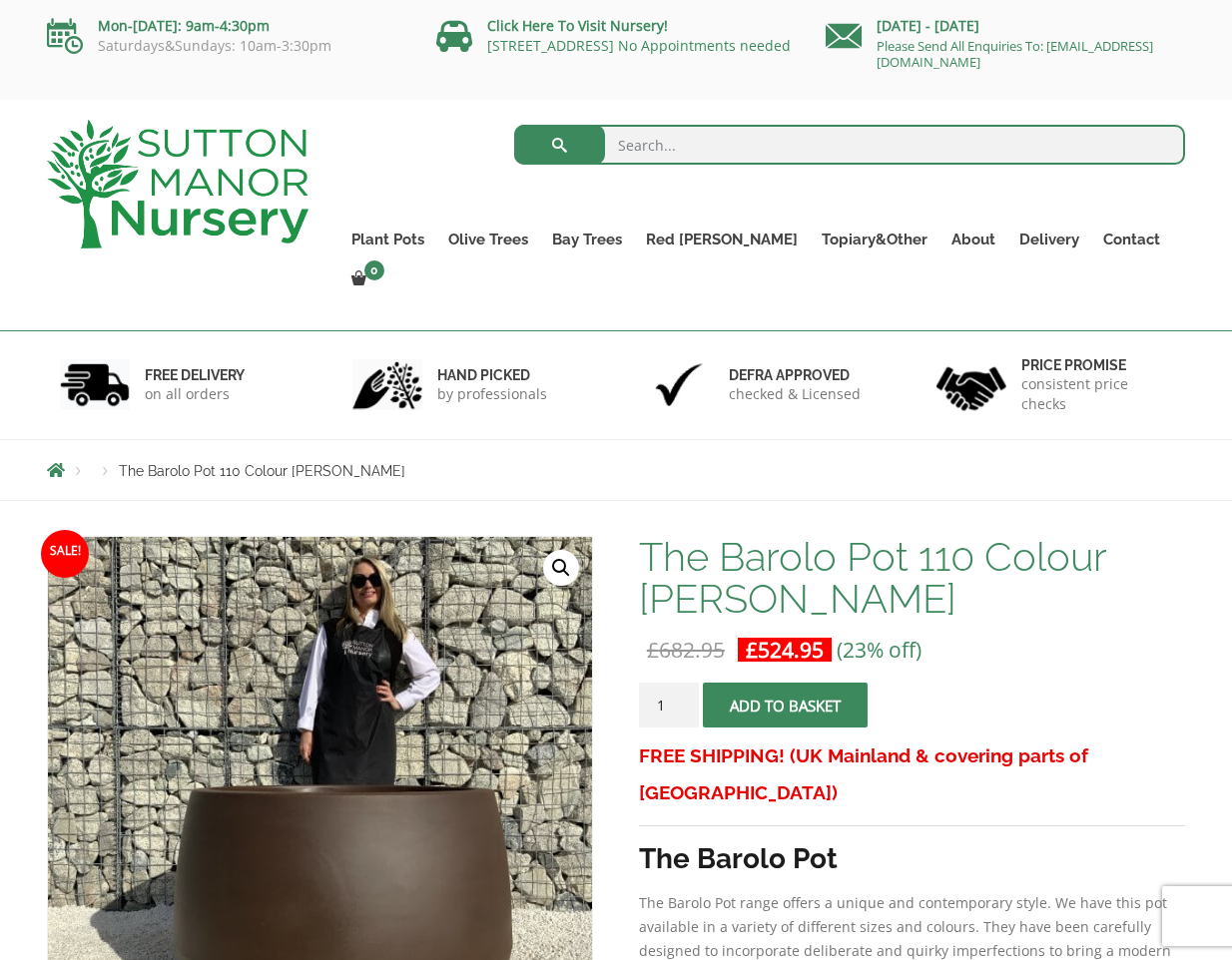 scroll, scrollTop: 0, scrollLeft: 0, axis: both 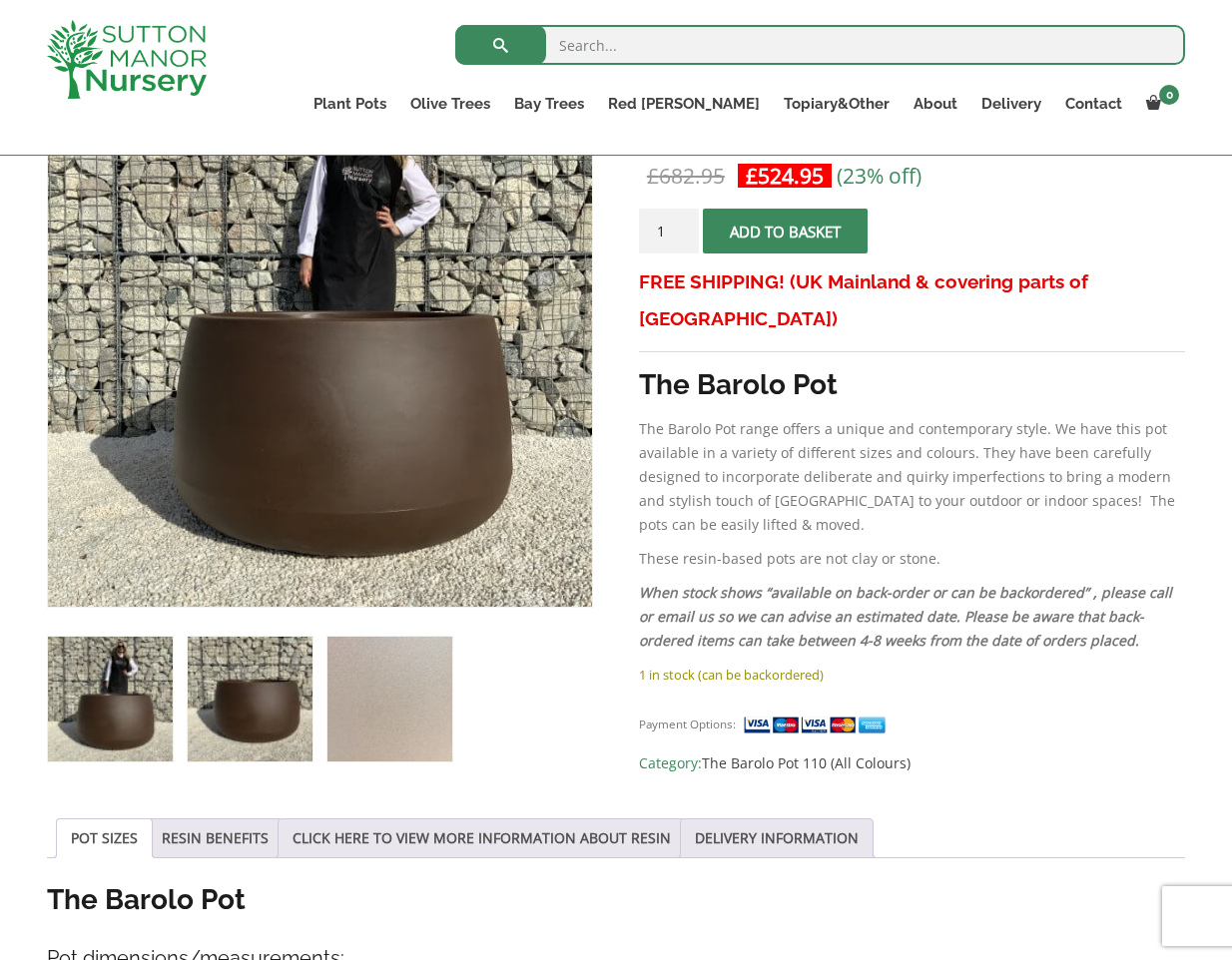 click at bounding box center [250, 699] 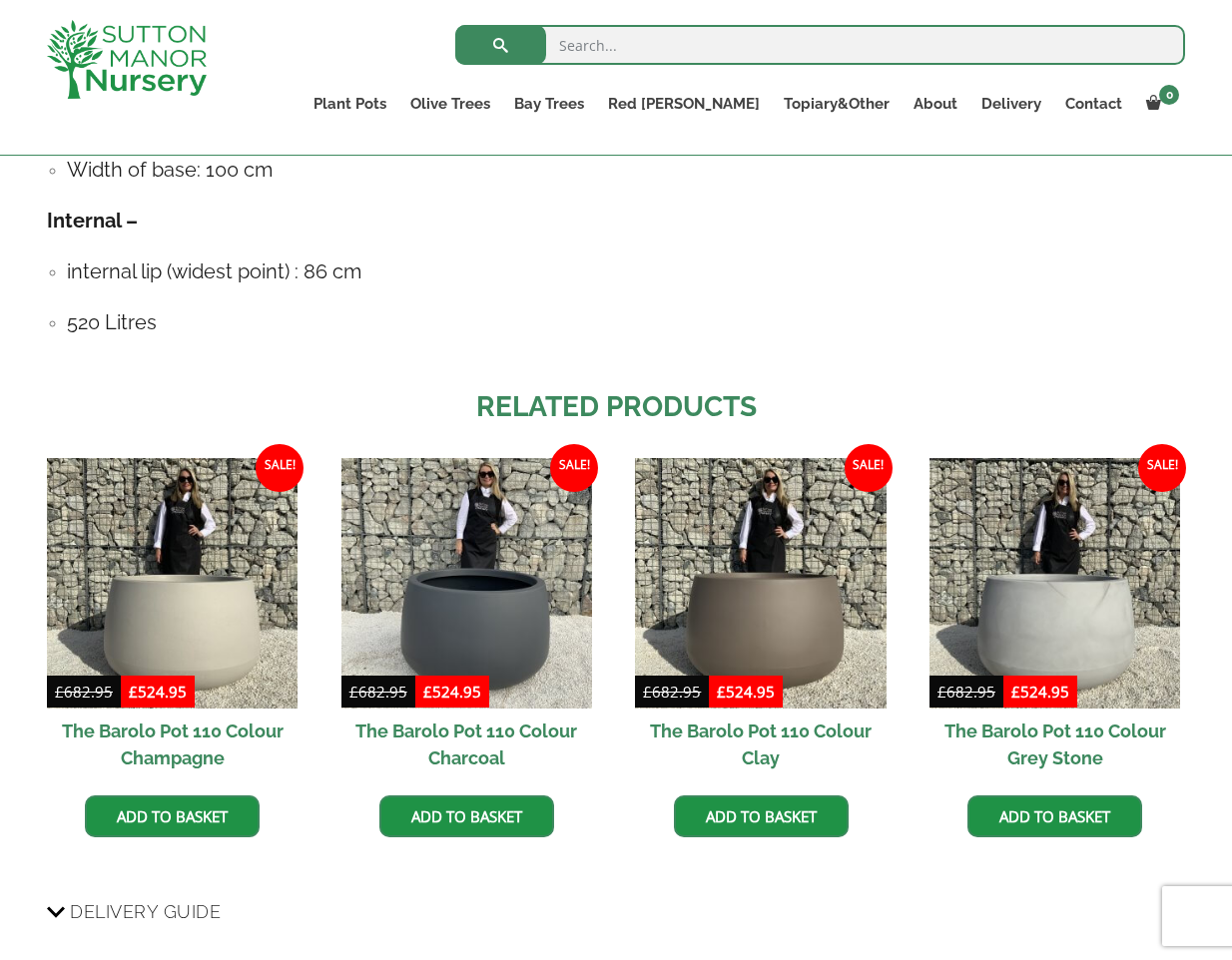scroll, scrollTop: 1397, scrollLeft: 0, axis: vertical 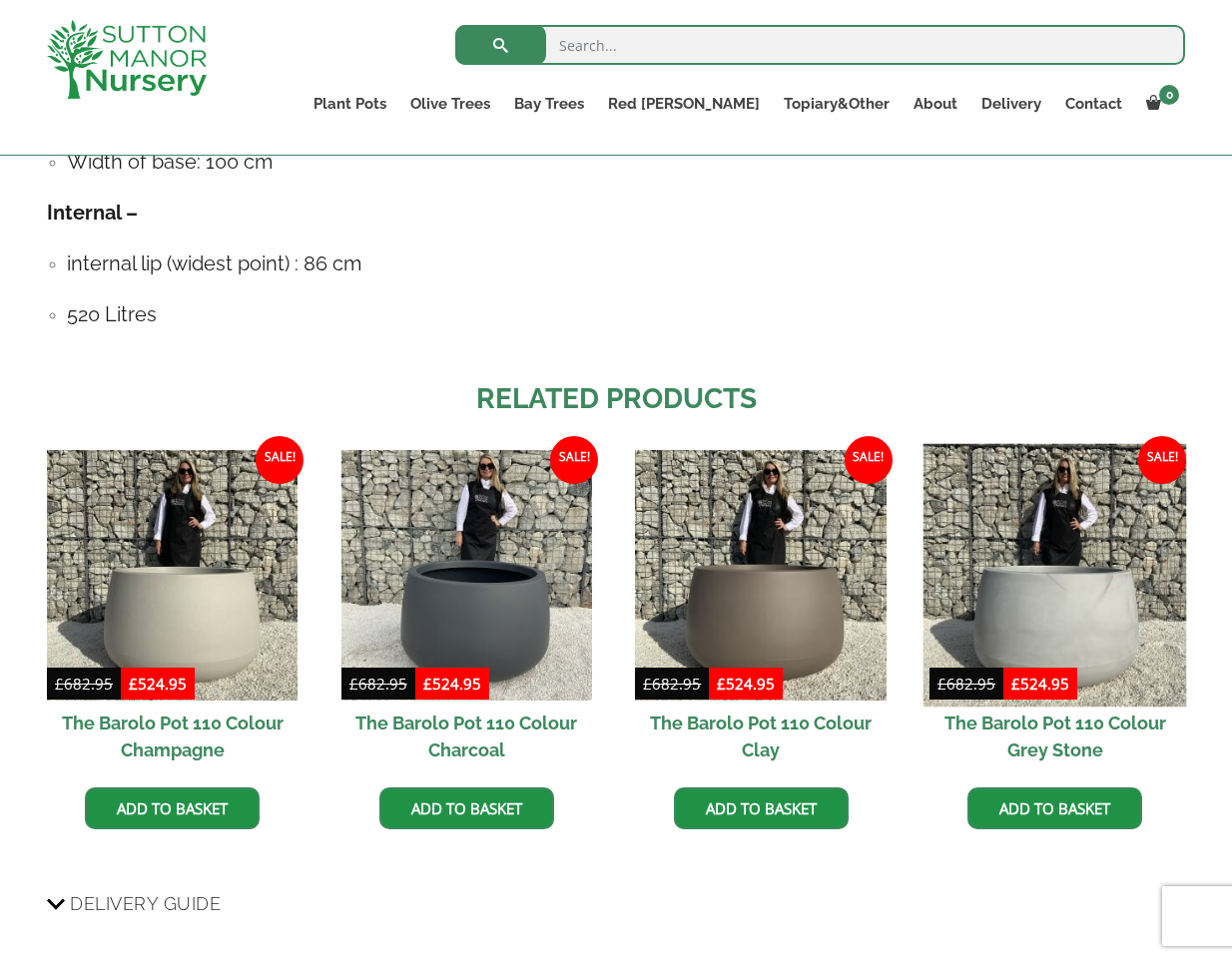 click at bounding box center [1055, 575] 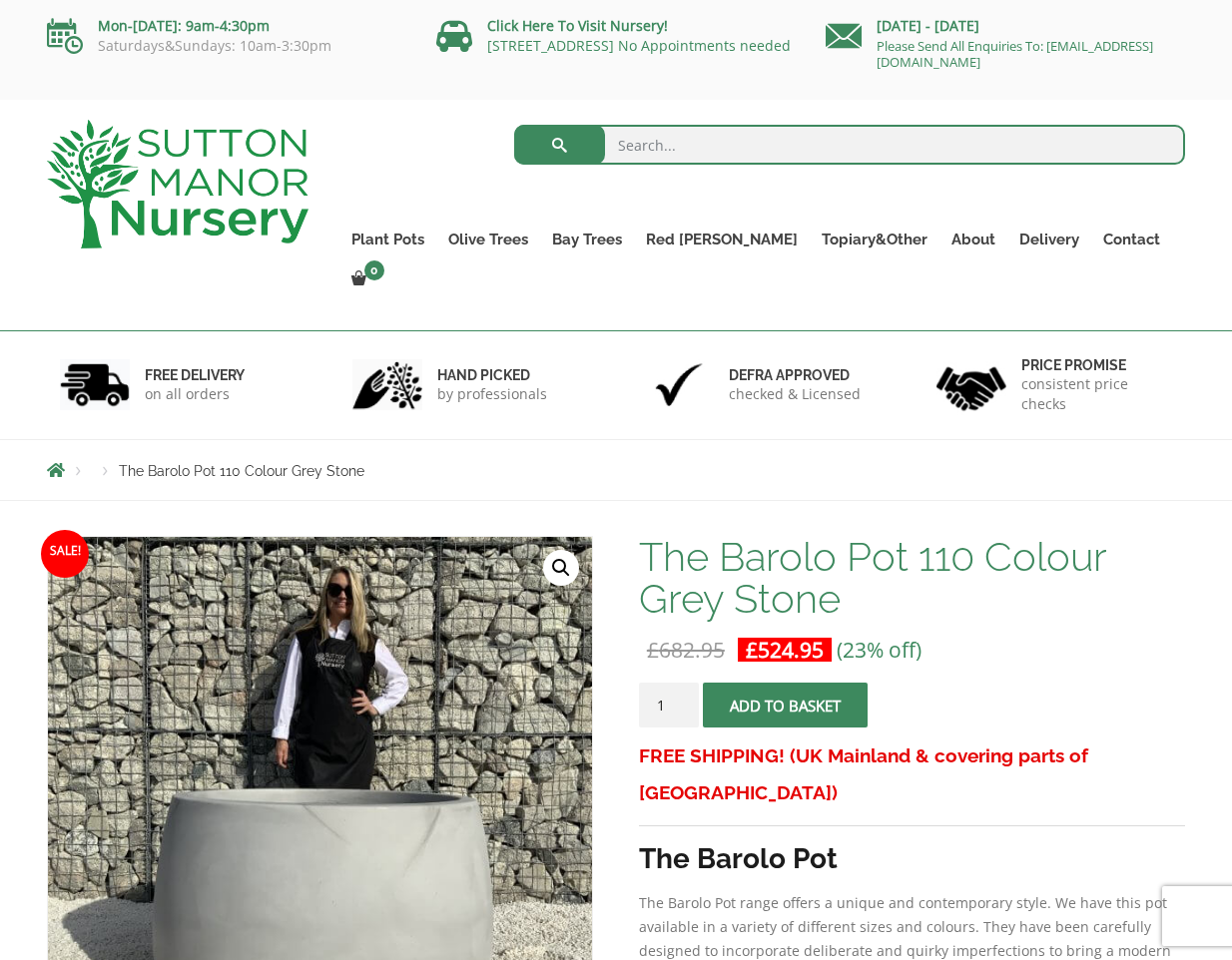 scroll, scrollTop: 0, scrollLeft: 0, axis: both 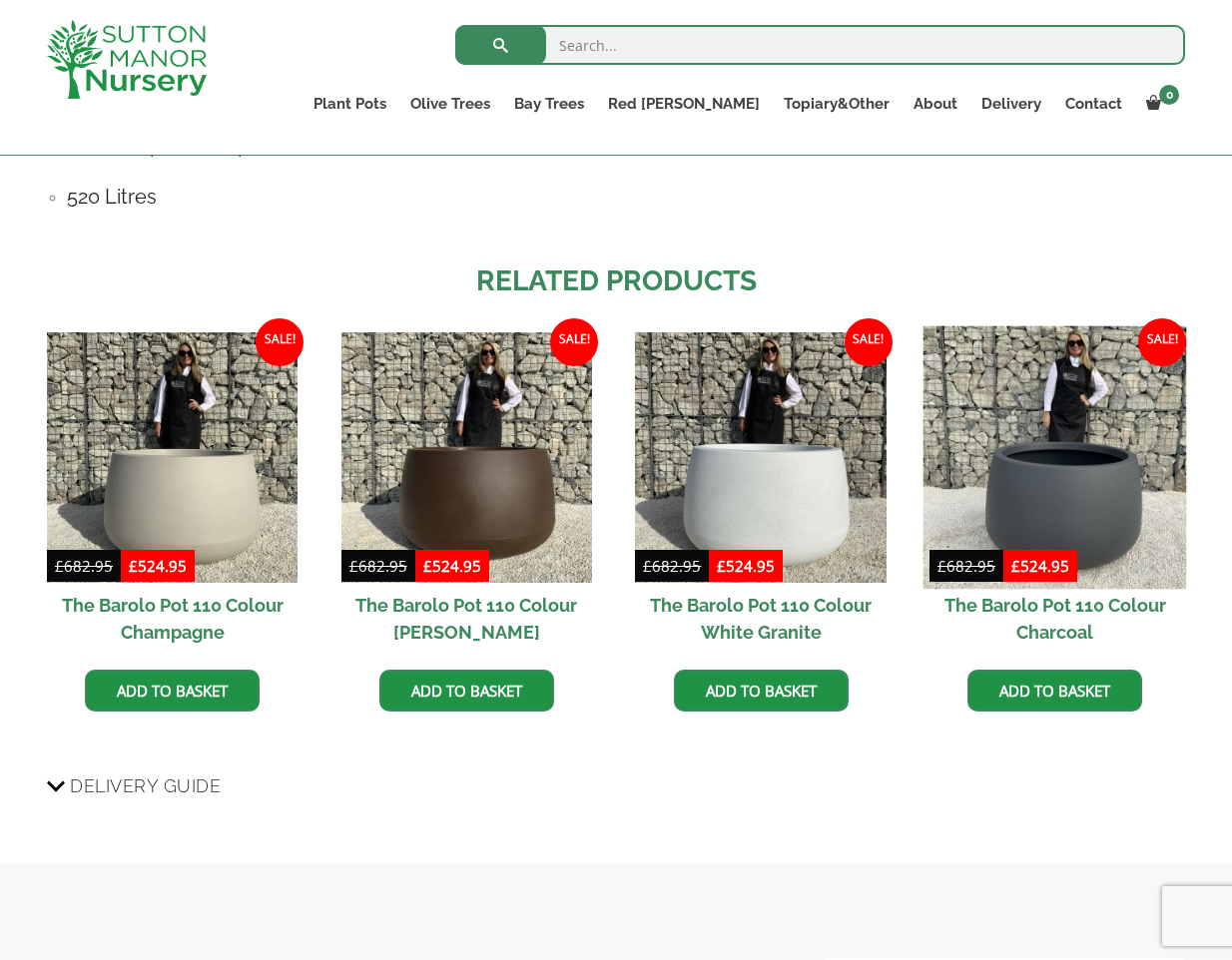 click at bounding box center [1055, 457] 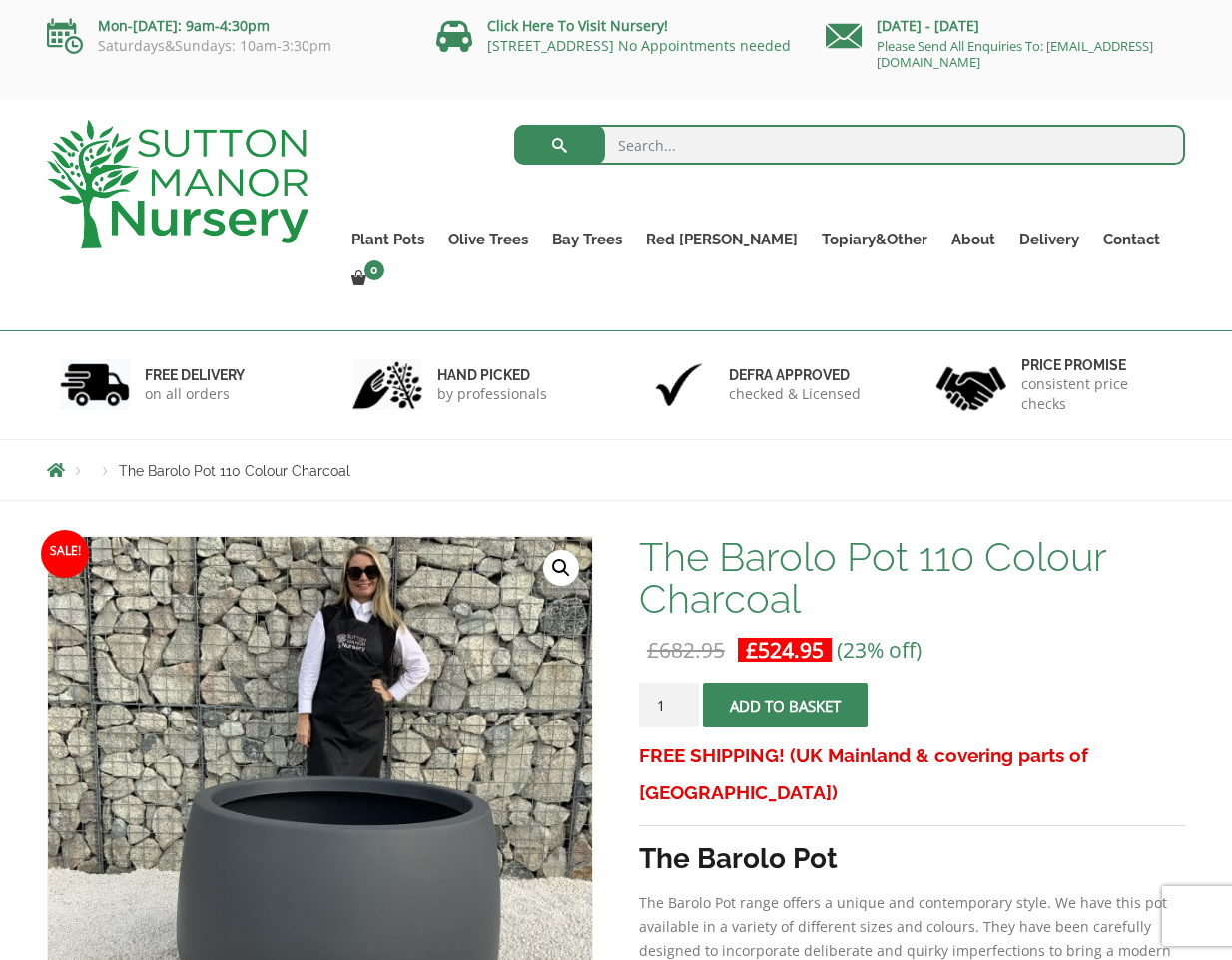 scroll, scrollTop: 0, scrollLeft: 0, axis: both 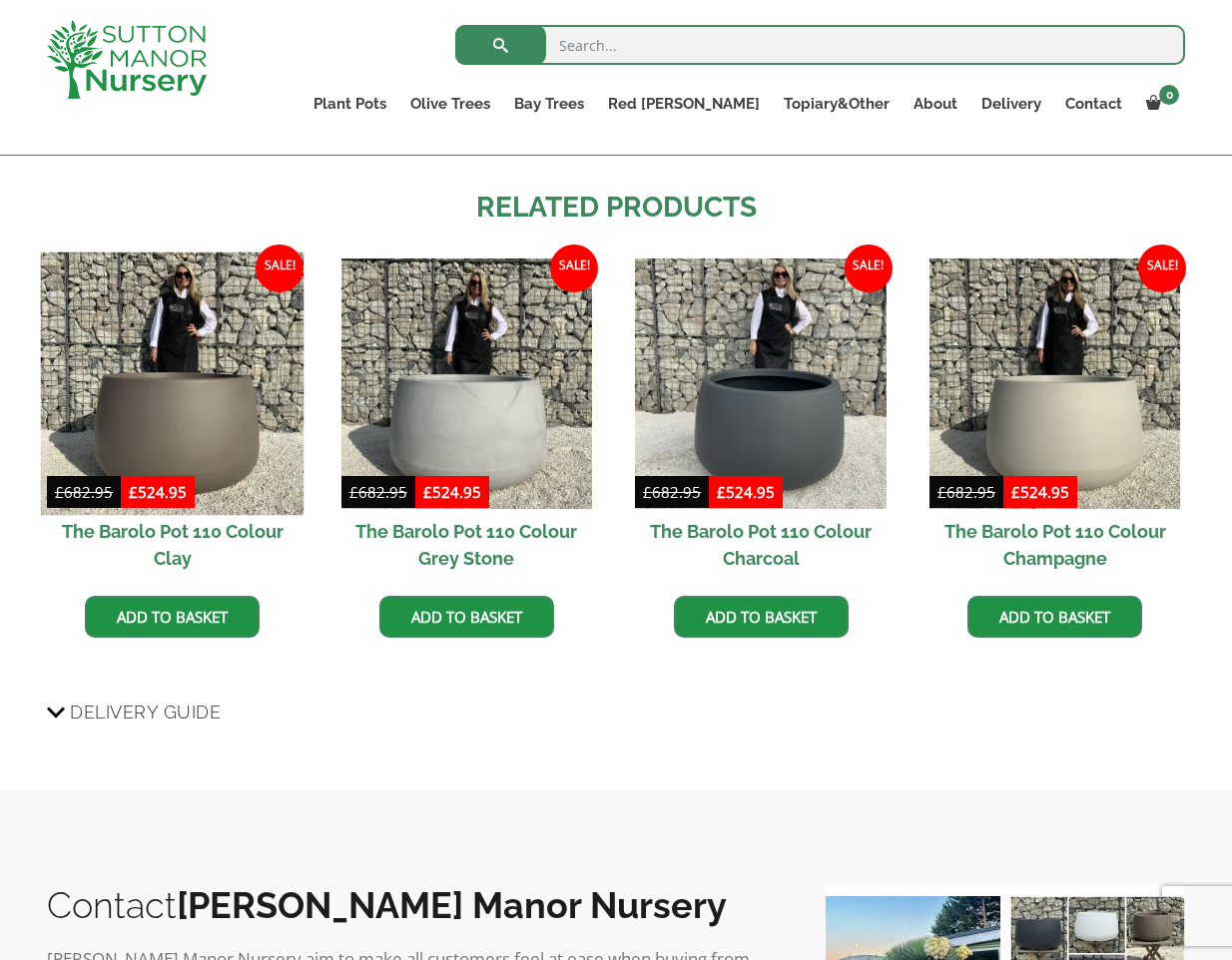 click at bounding box center [173, 383] 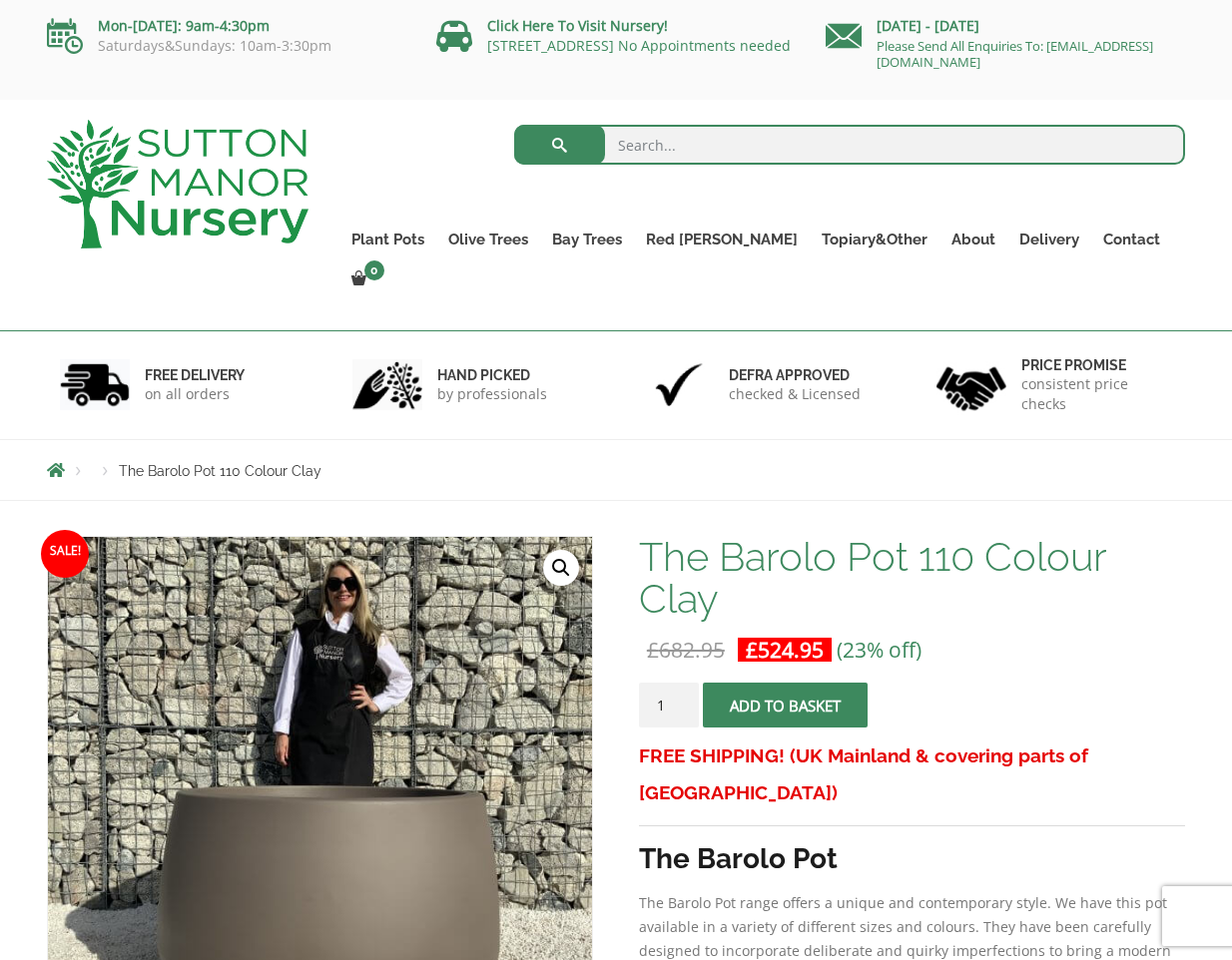 scroll, scrollTop: 82, scrollLeft: 0, axis: vertical 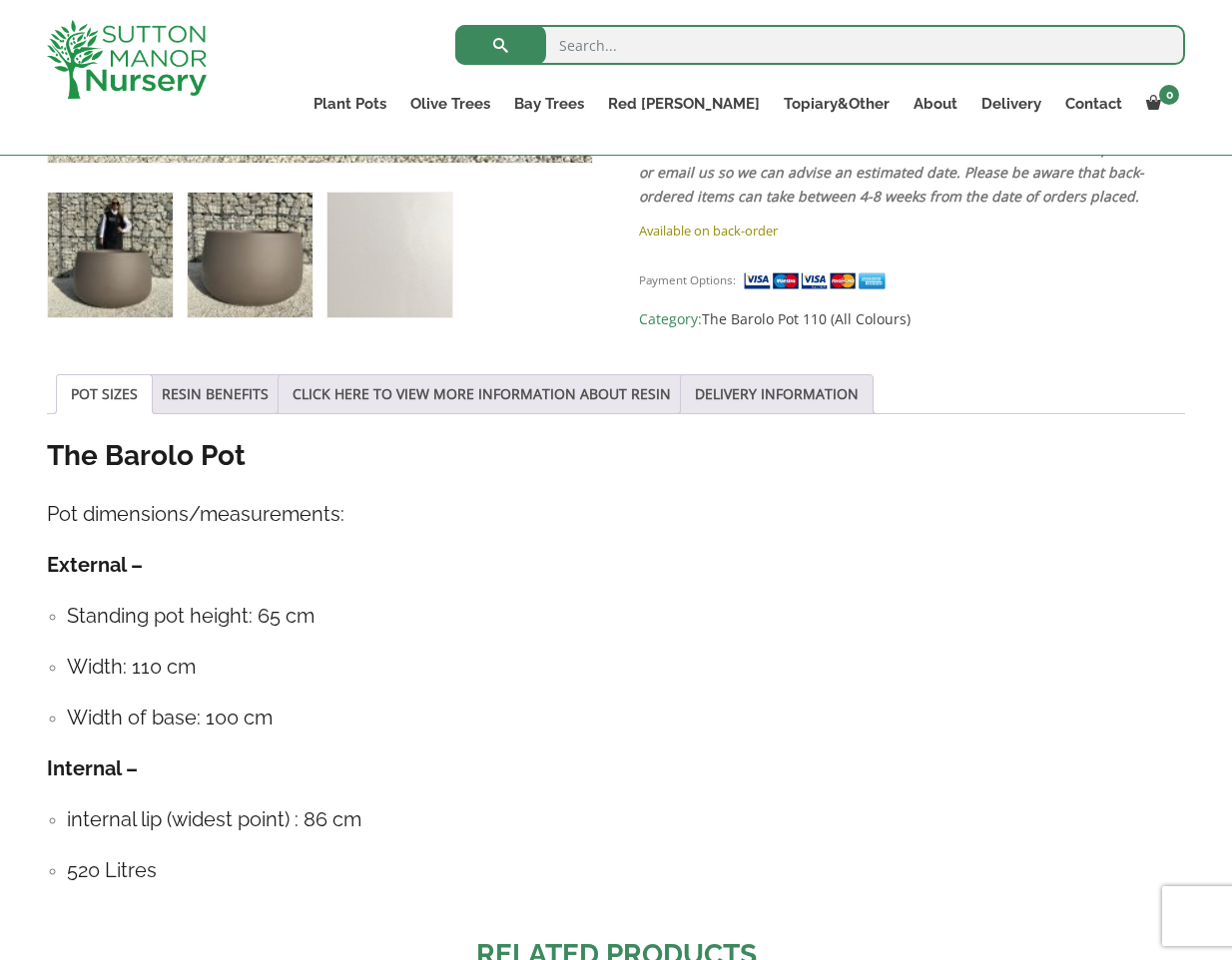 click at bounding box center [250, 254] 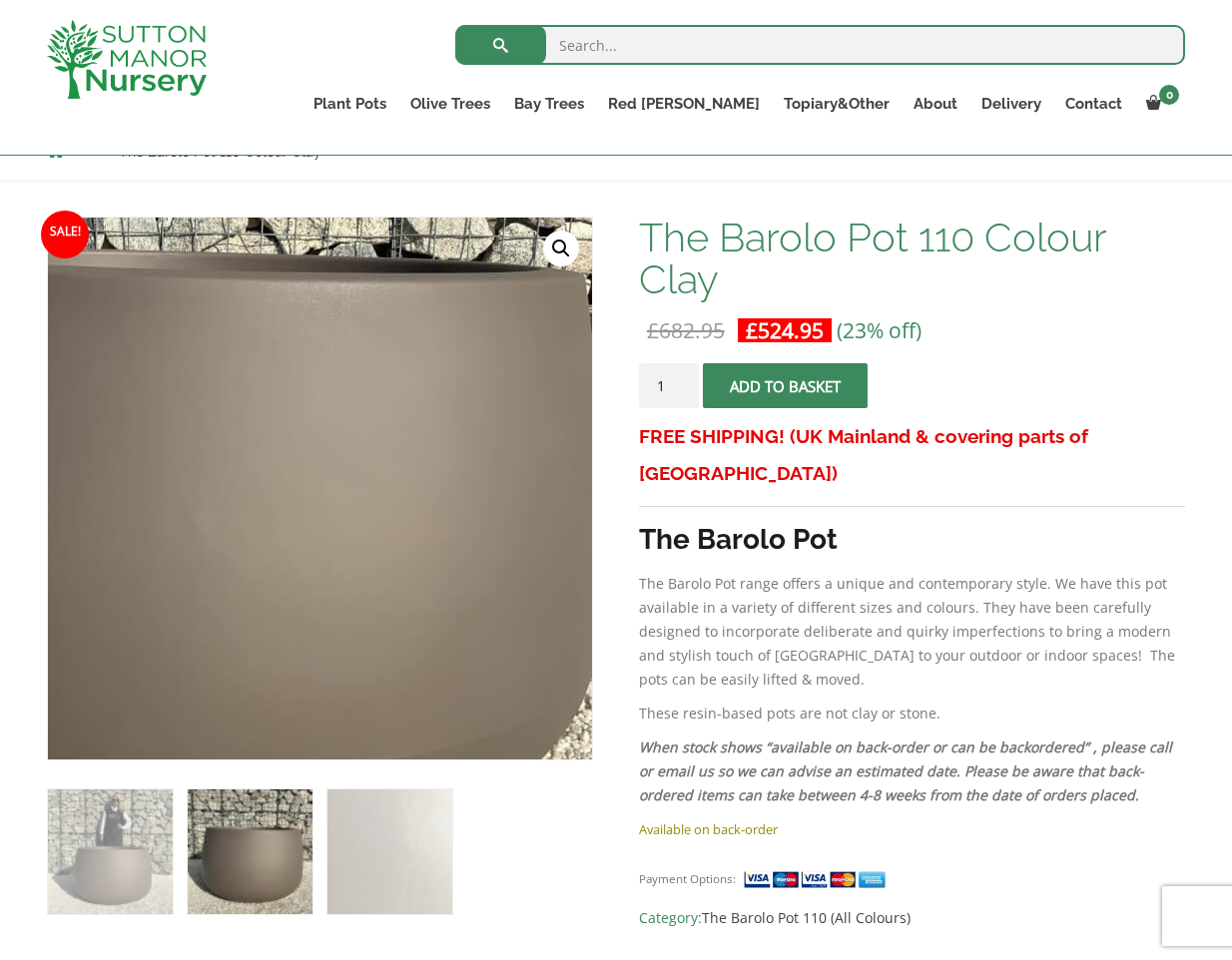 scroll, scrollTop: 70, scrollLeft: 0, axis: vertical 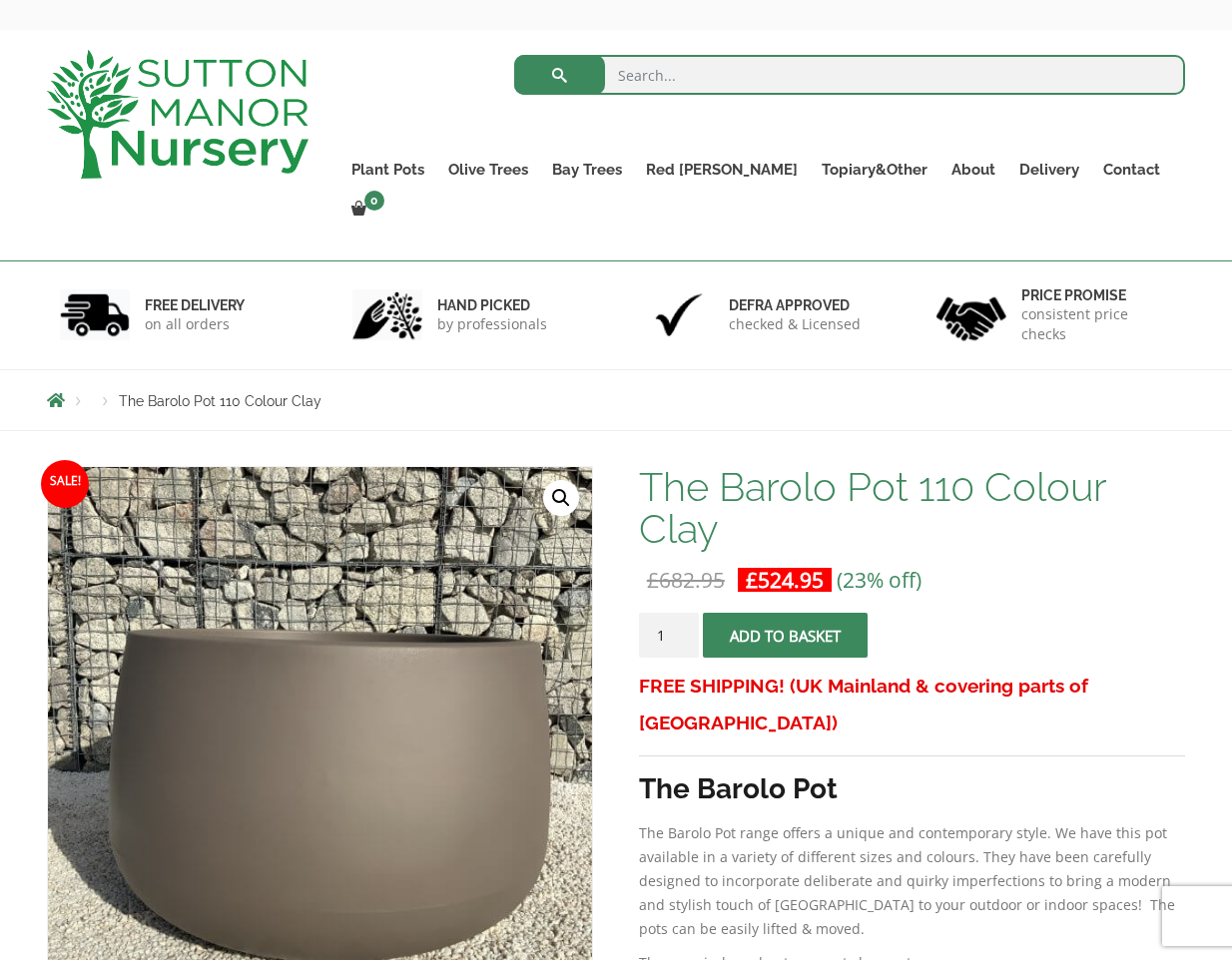 click on "🔍" at bounding box center [561, 498] 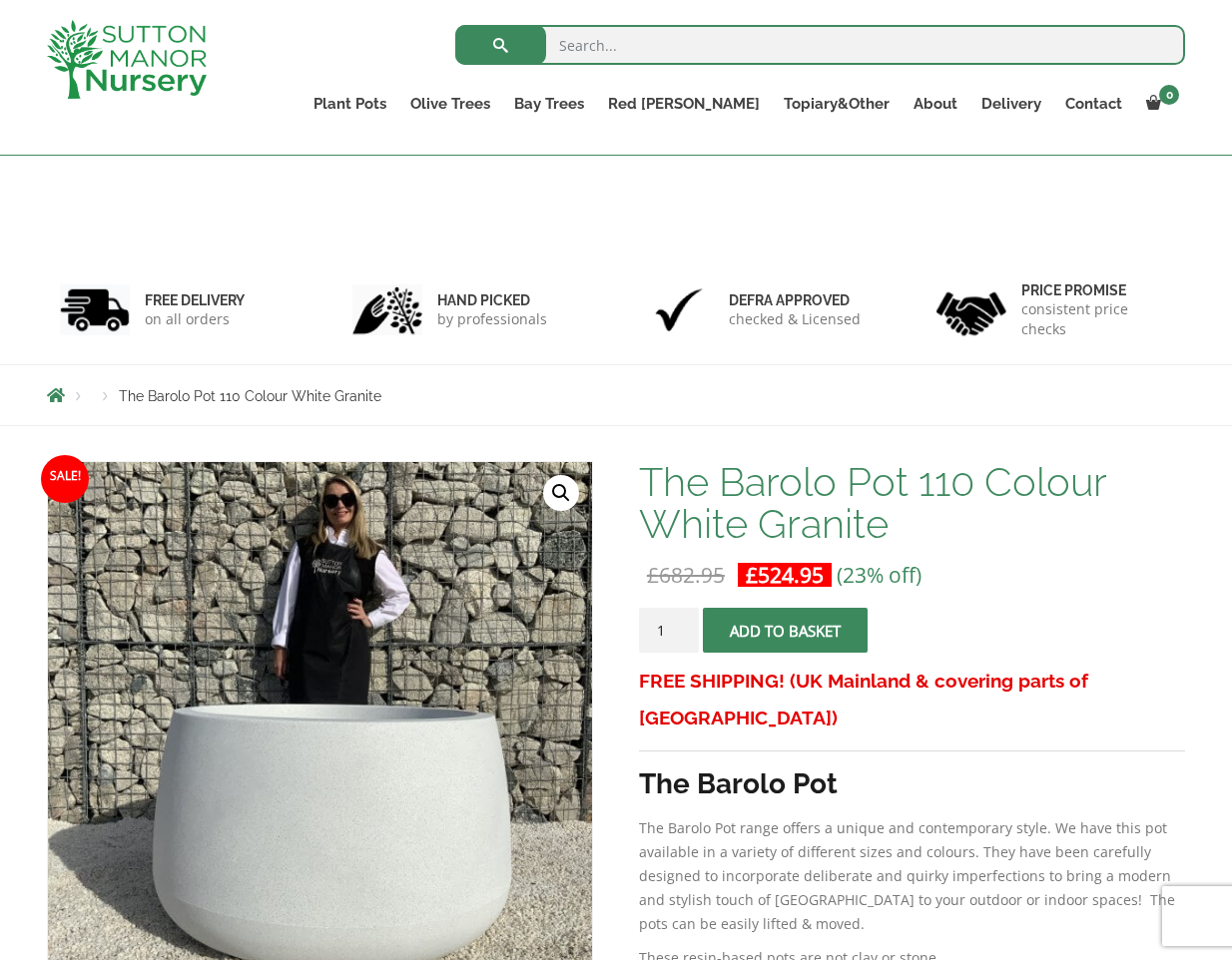 scroll, scrollTop: 1591, scrollLeft: 0, axis: vertical 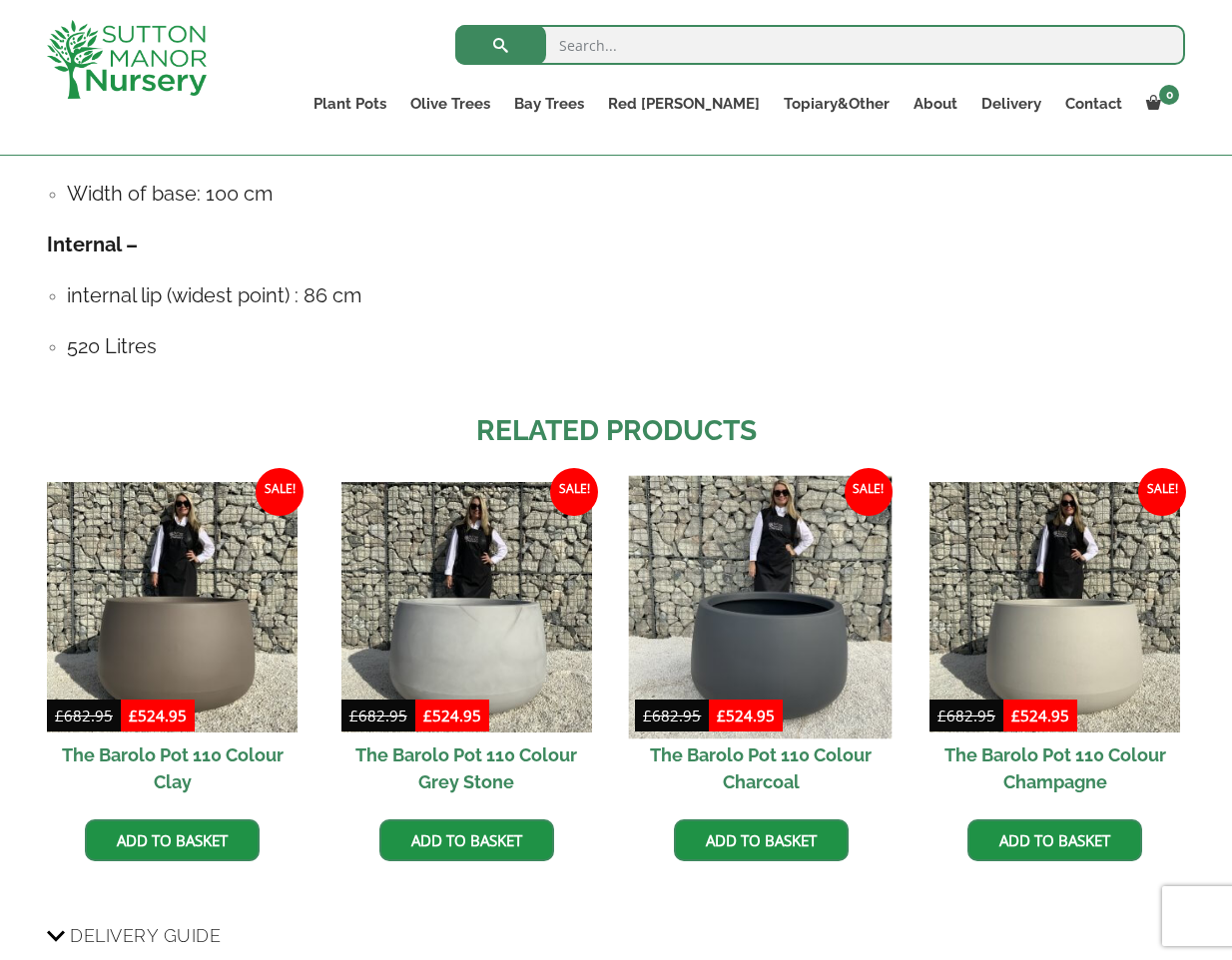 click at bounding box center [761, 607] 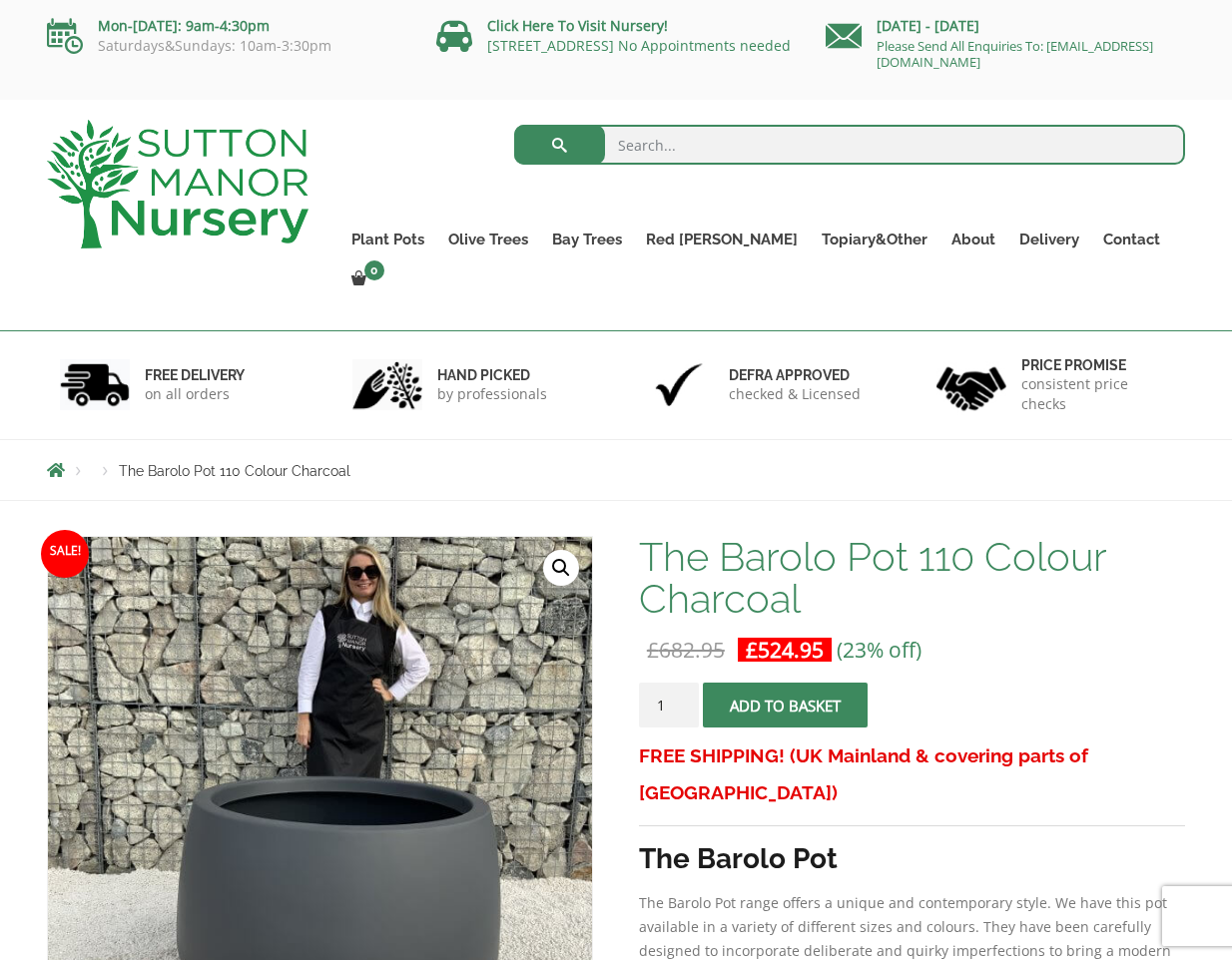 scroll, scrollTop: 0, scrollLeft: 0, axis: both 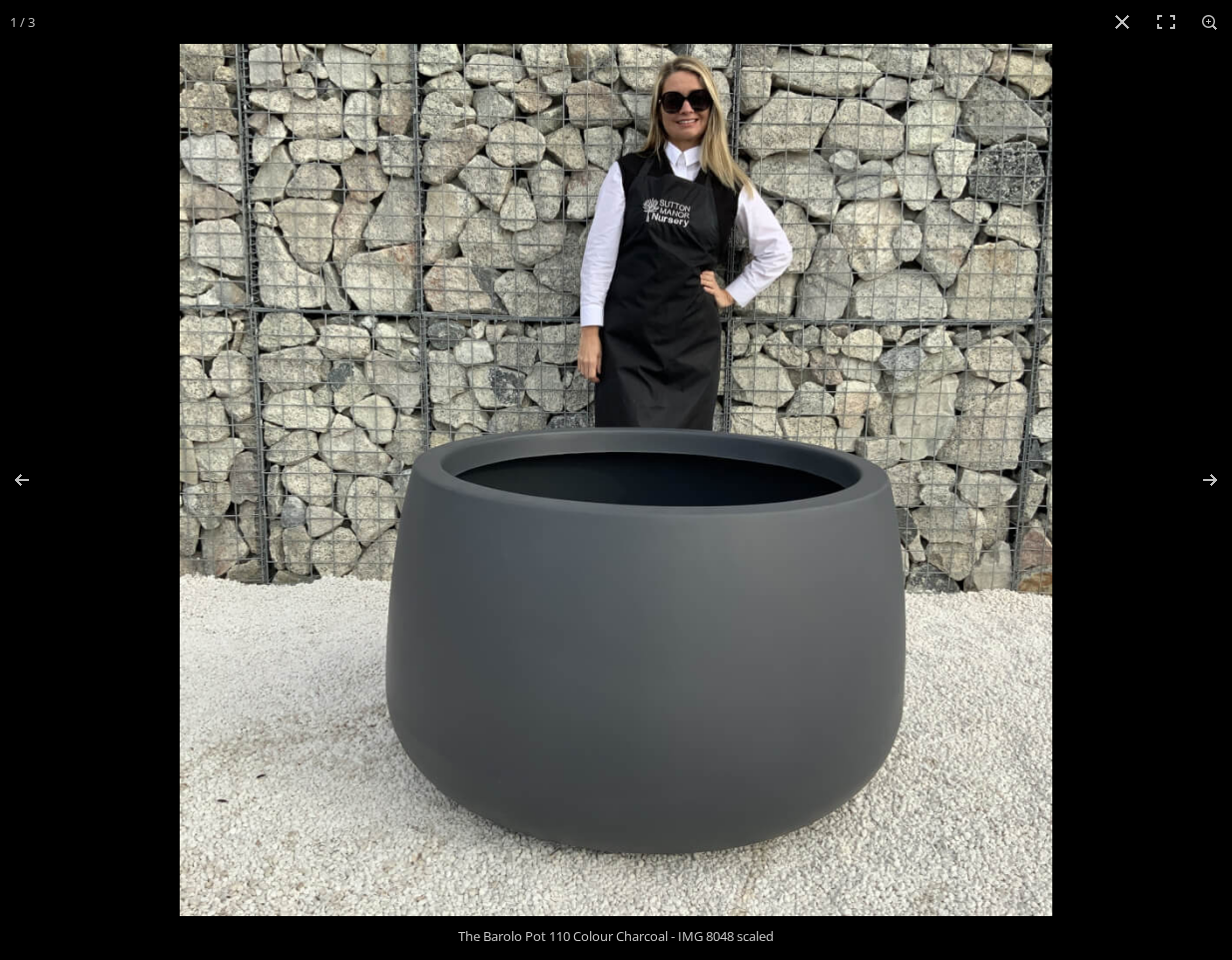 click at bounding box center [616, 480] 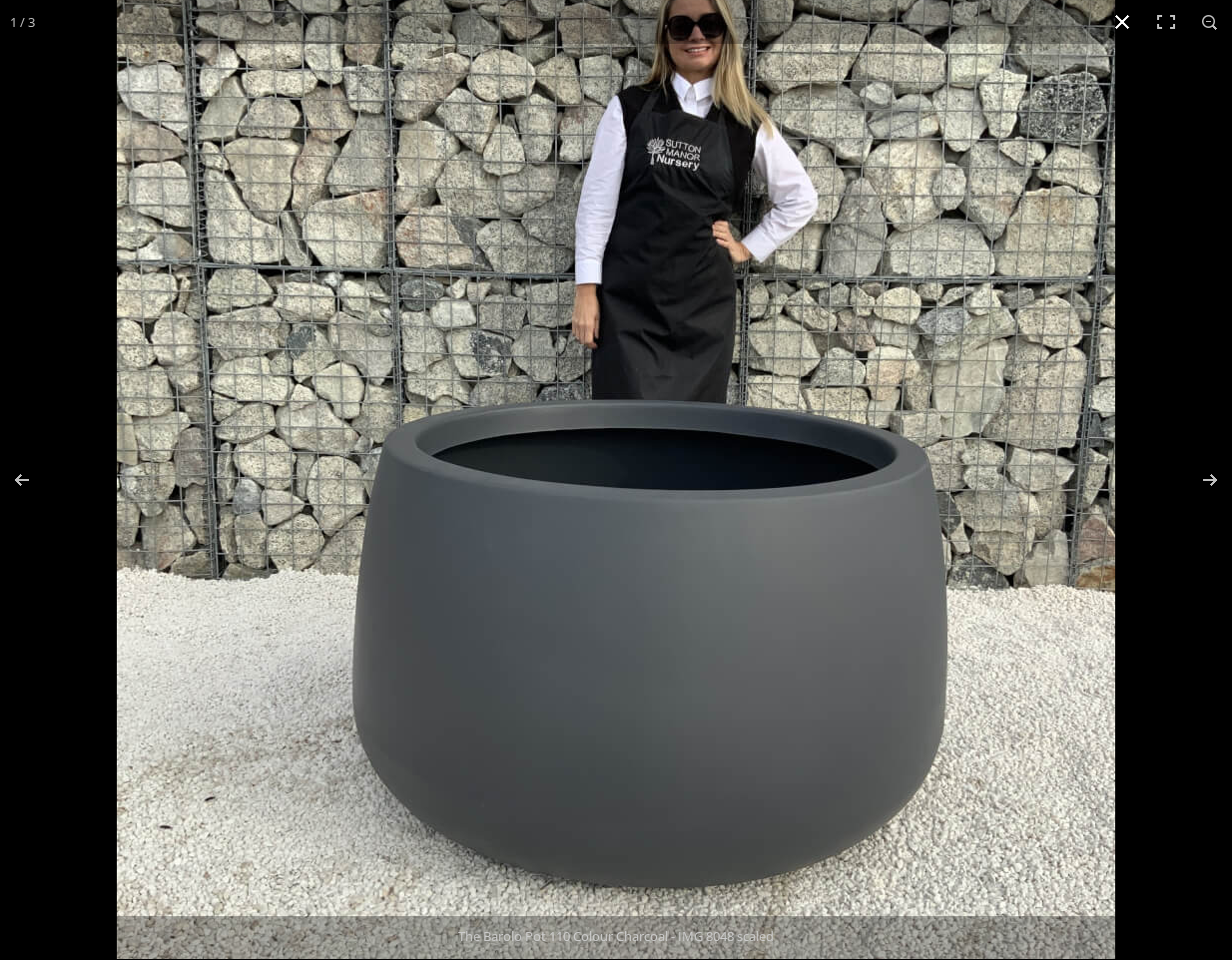 click at bounding box center (1122, 22) 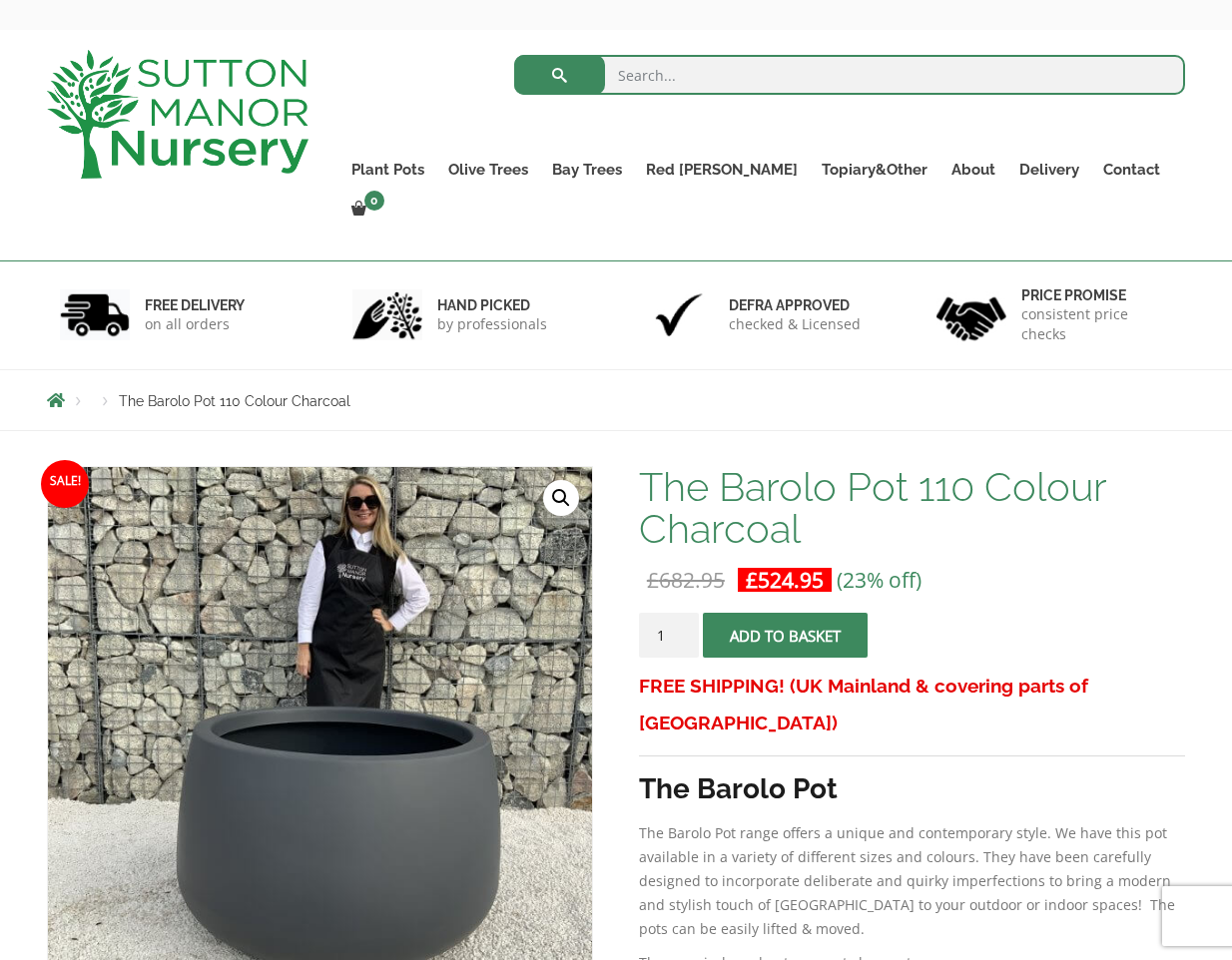 scroll, scrollTop: 131, scrollLeft: 0, axis: vertical 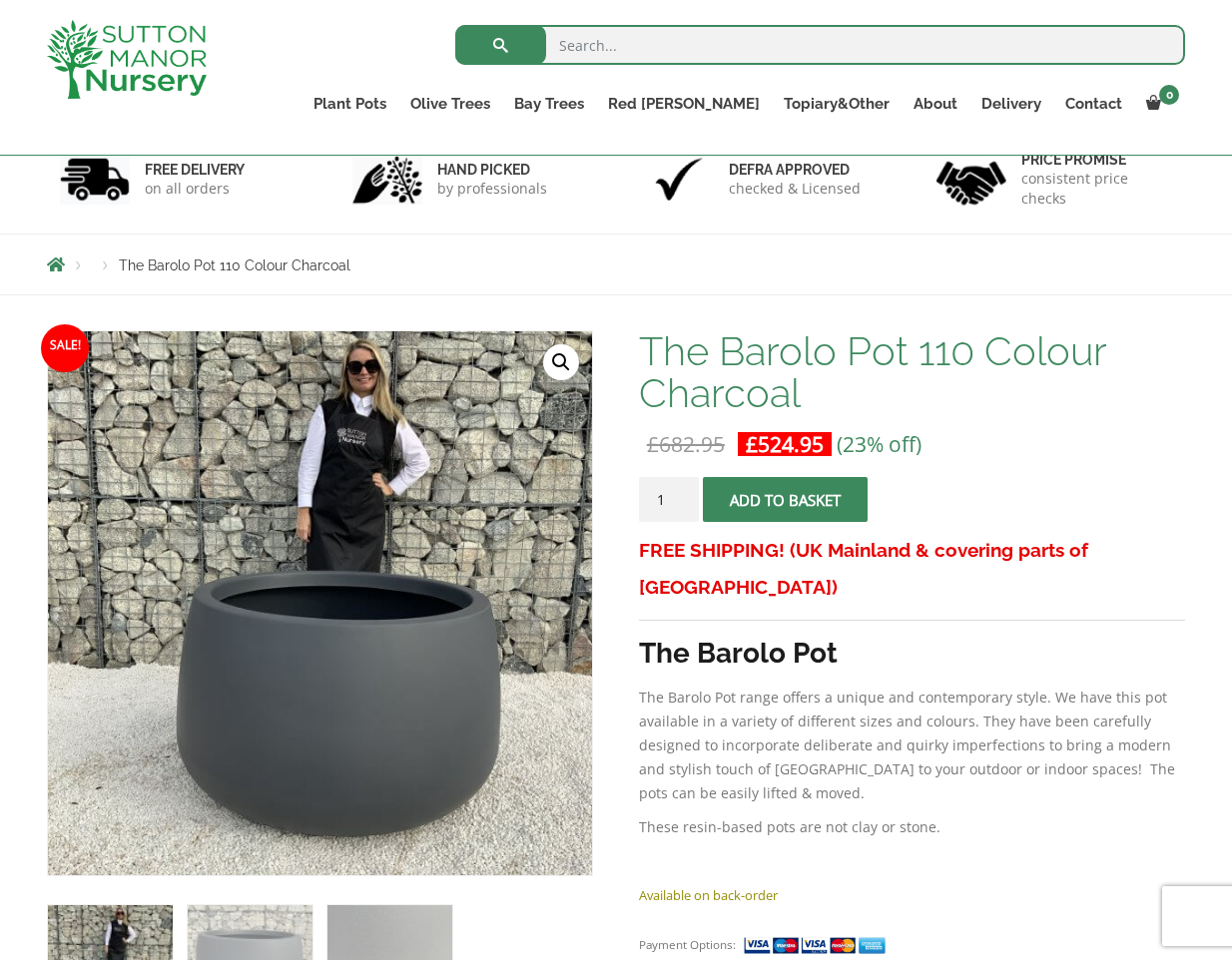 click on "Add to basket" at bounding box center (785, 499) 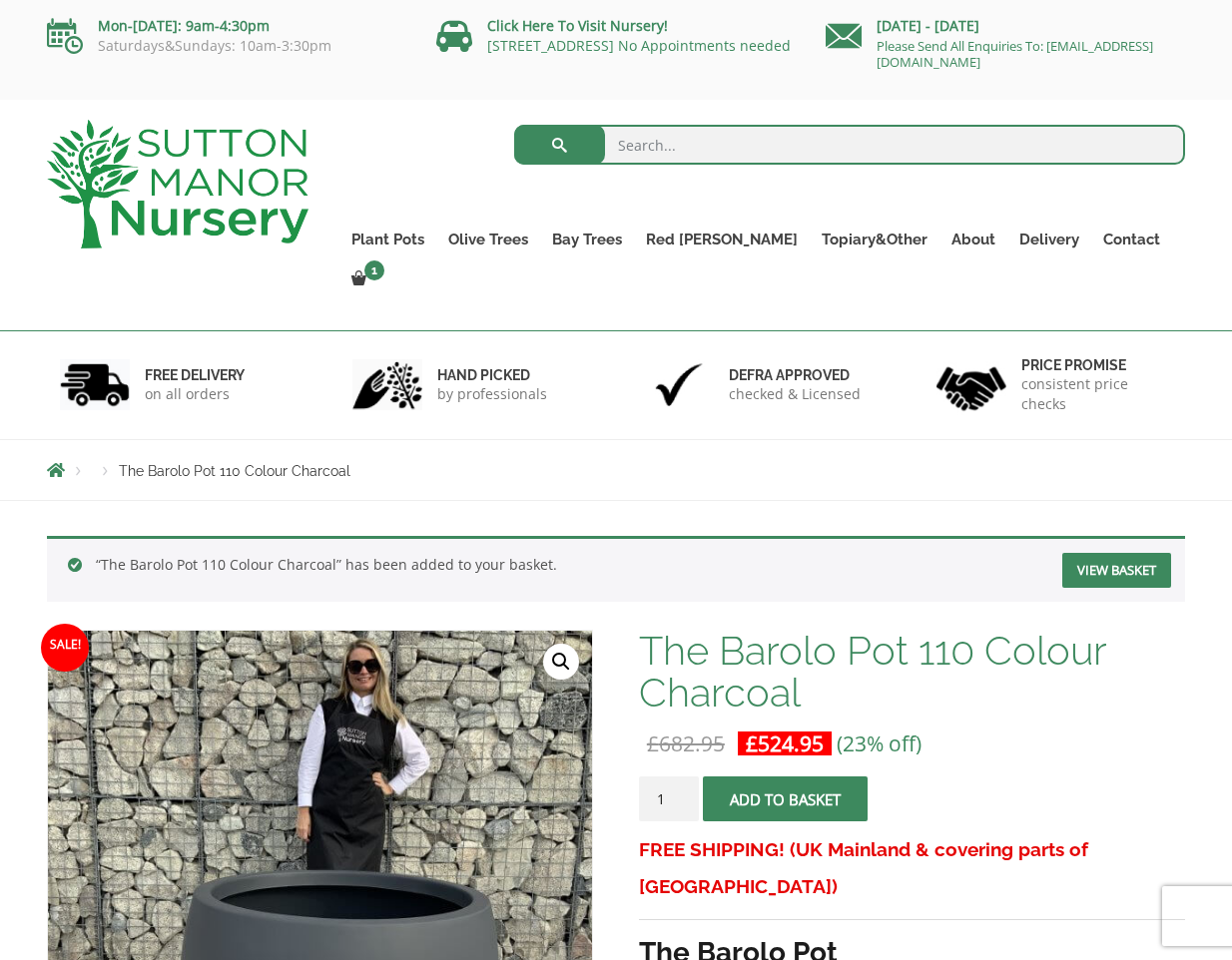 scroll, scrollTop: 0, scrollLeft: 0, axis: both 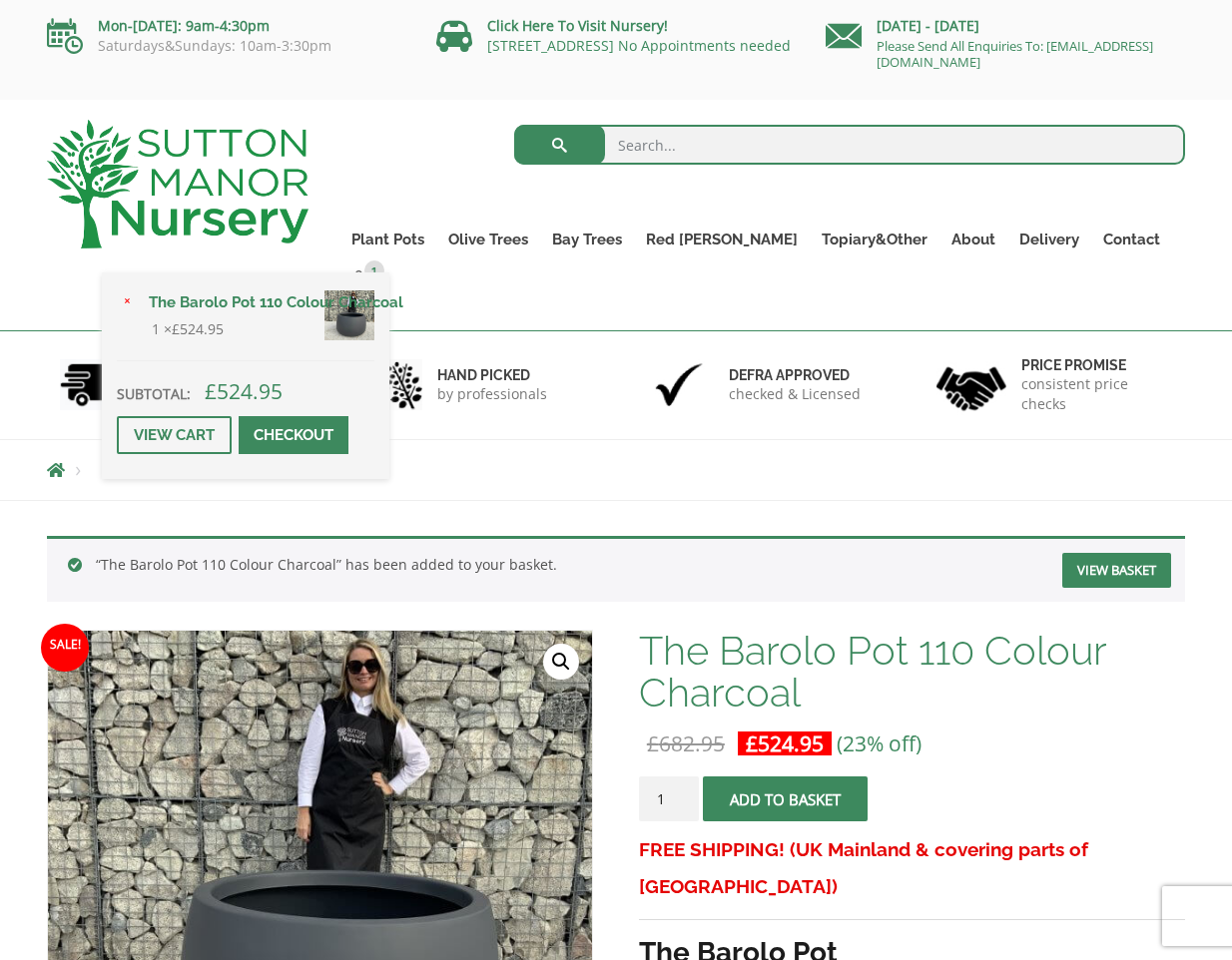 click at bounding box center [294, 435] 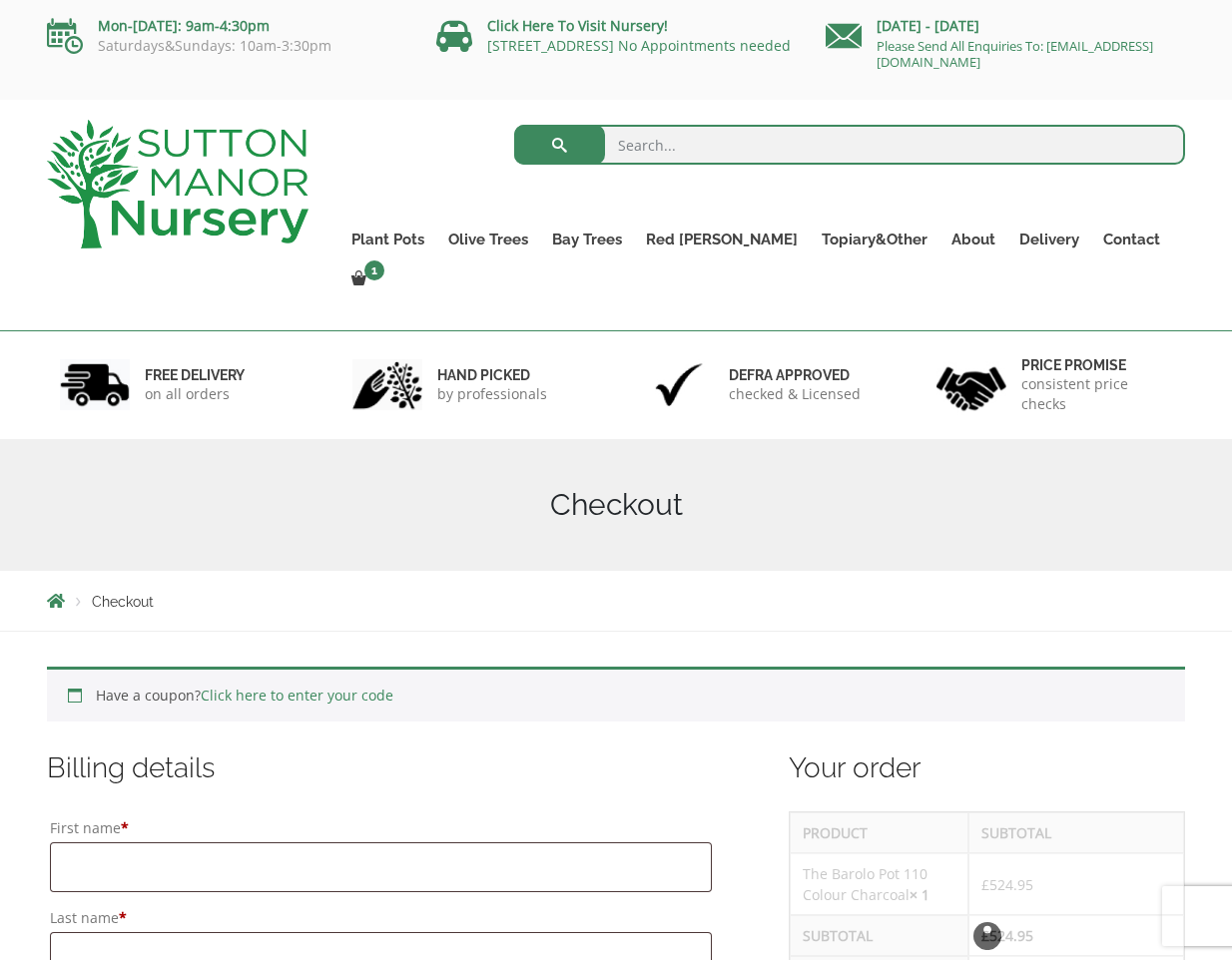scroll, scrollTop: 0, scrollLeft: 0, axis: both 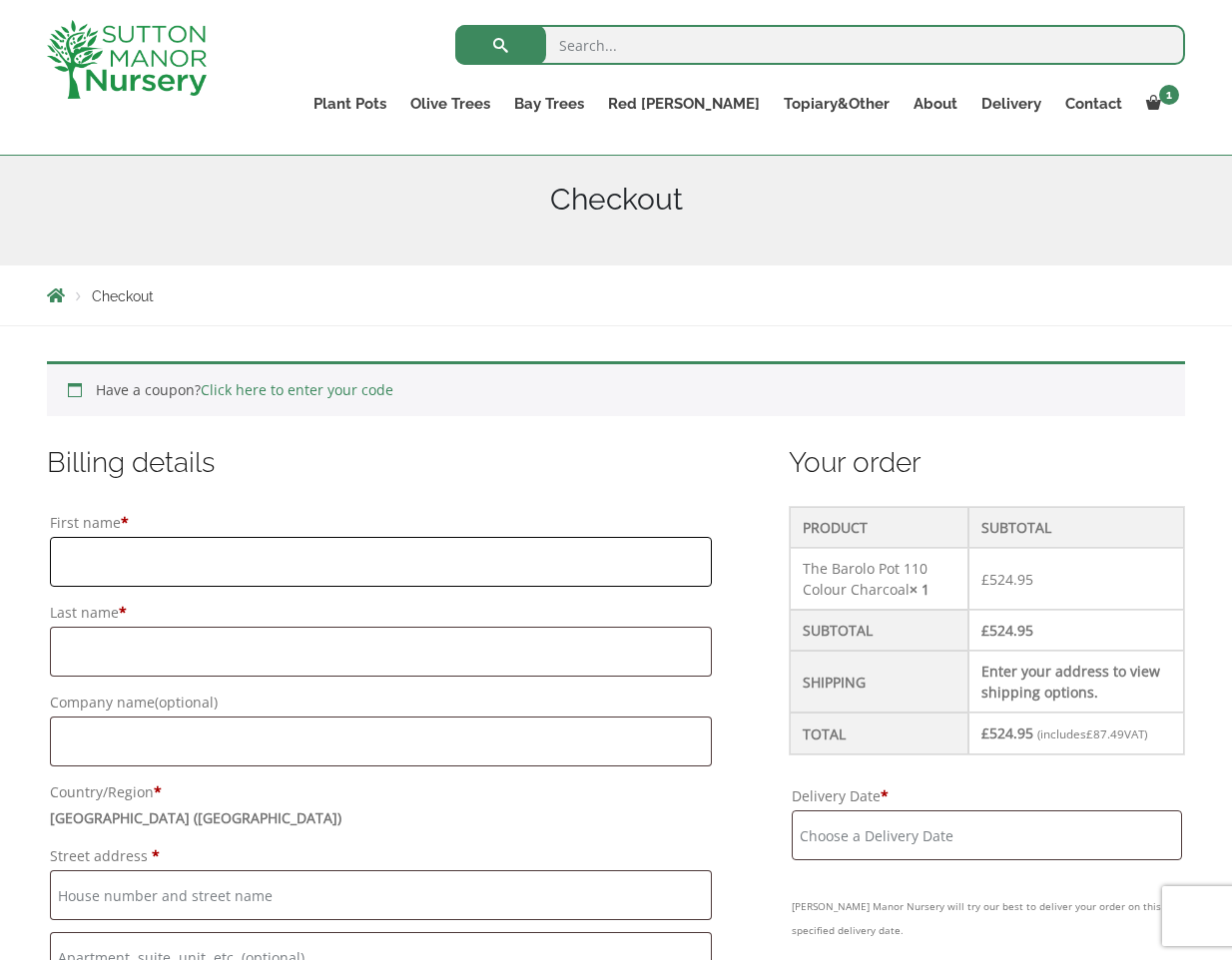 click on "First name  *" at bounding box center (380, 562) 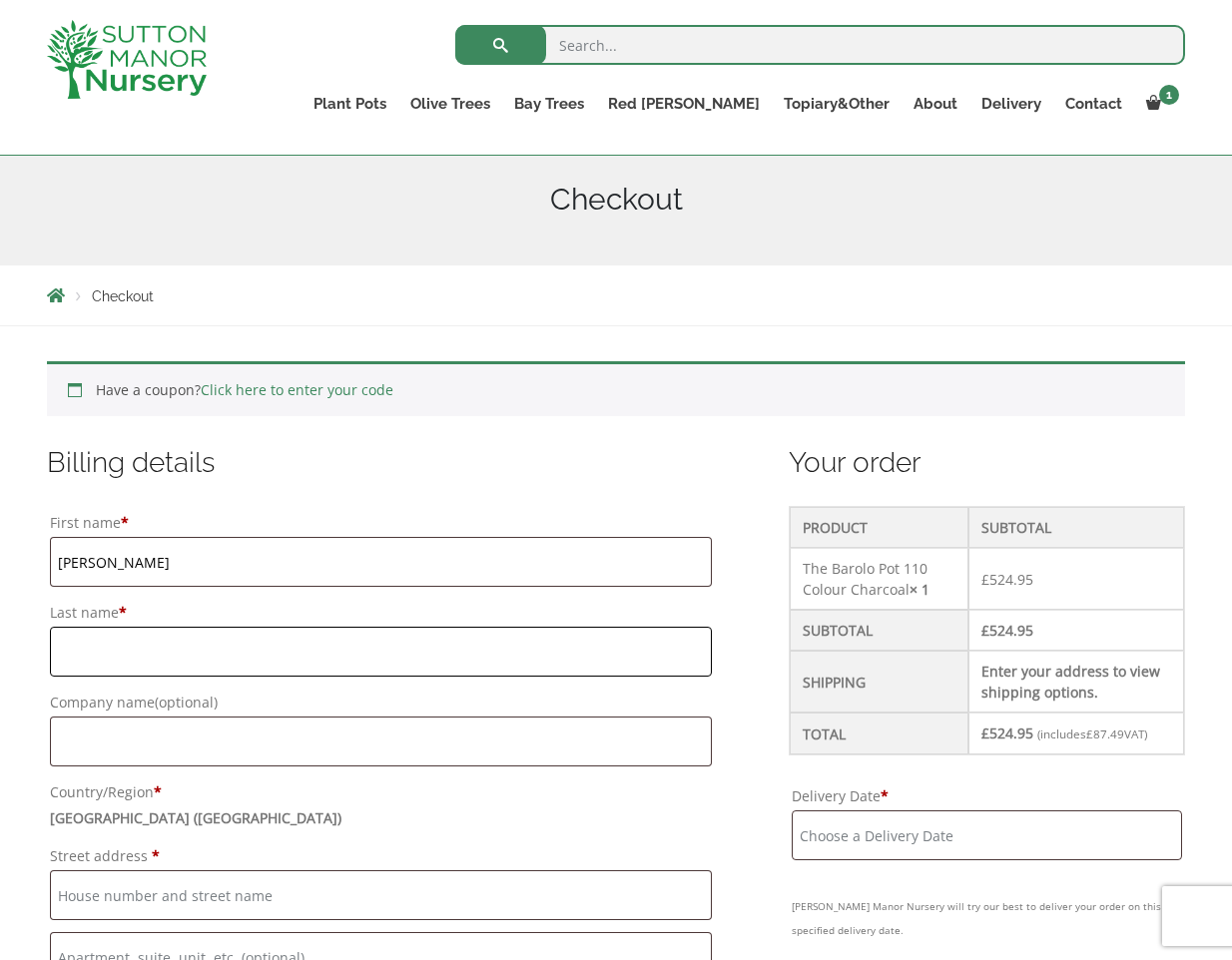 type on "Fleming" 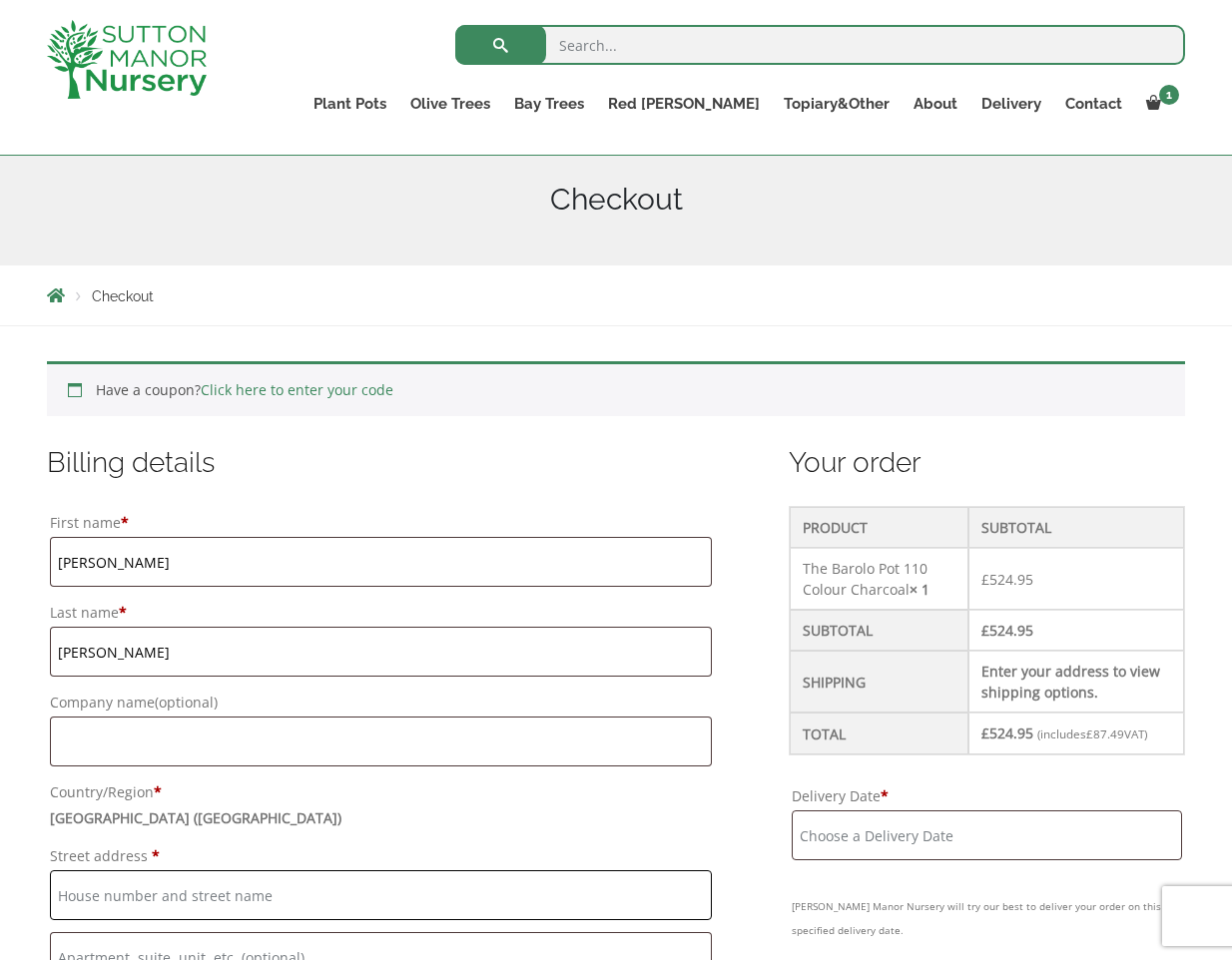 type on "Ptarmigan" 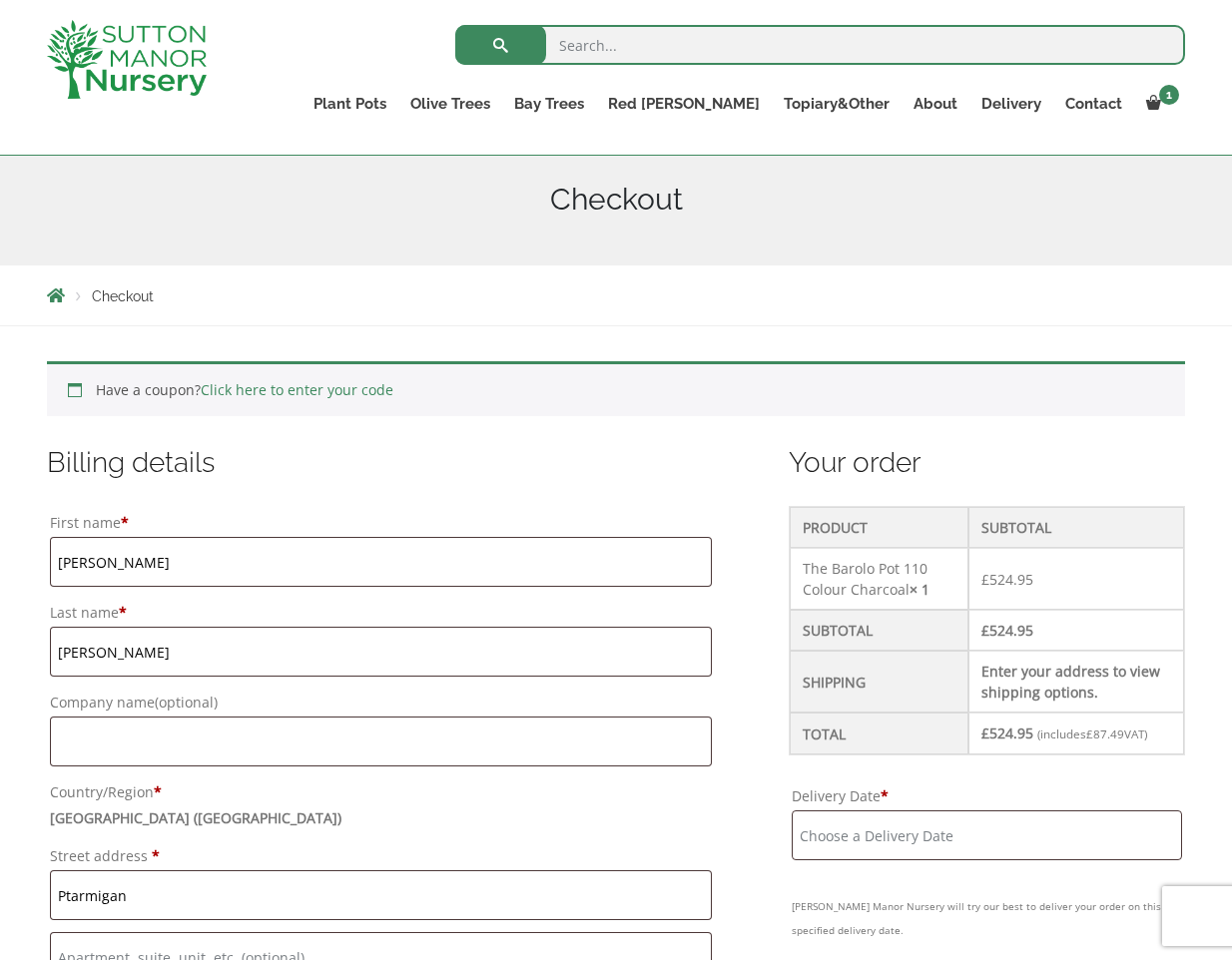 type on "Dulnain Bridge" 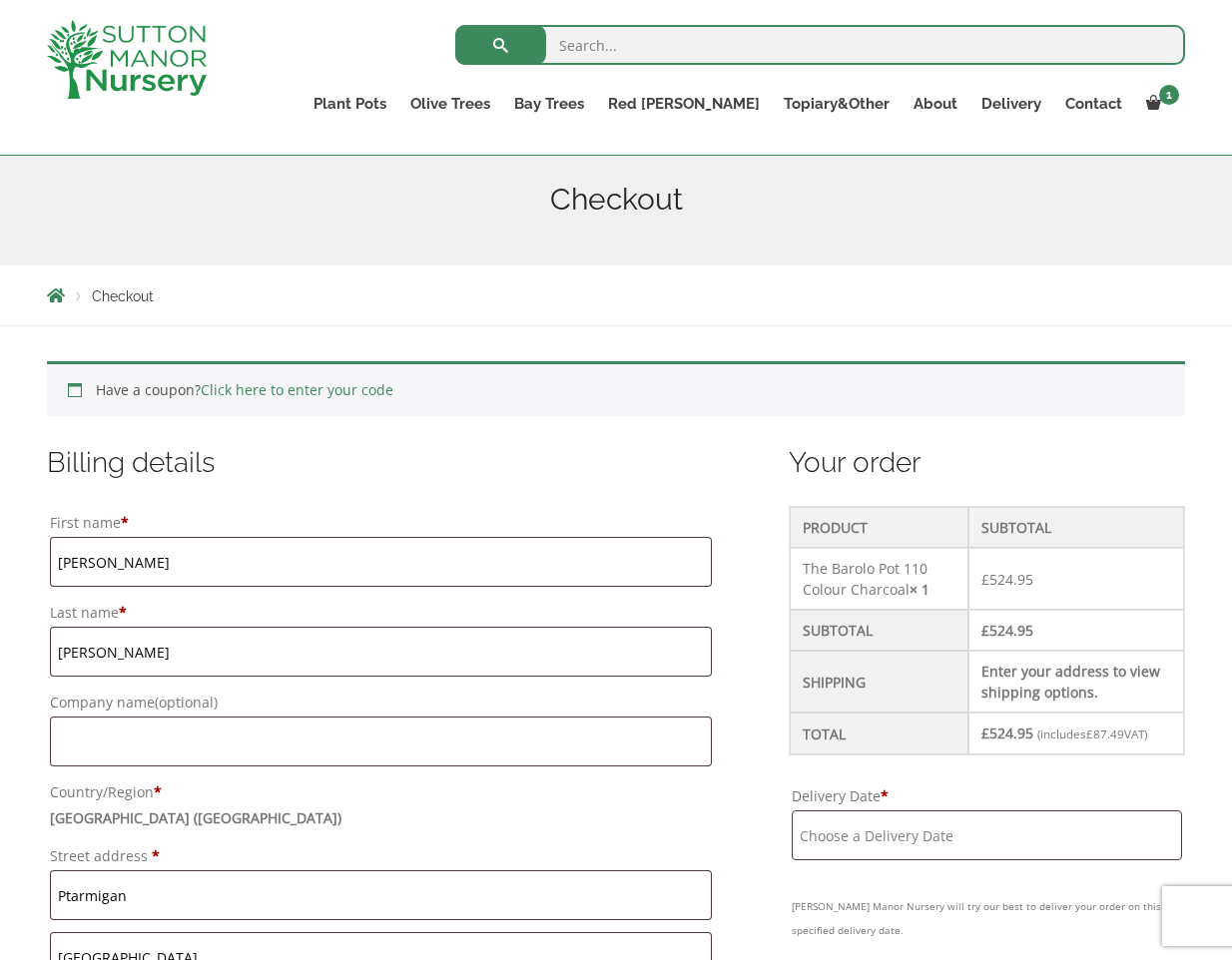 type on "GRANTOWN-ON-SPEY" 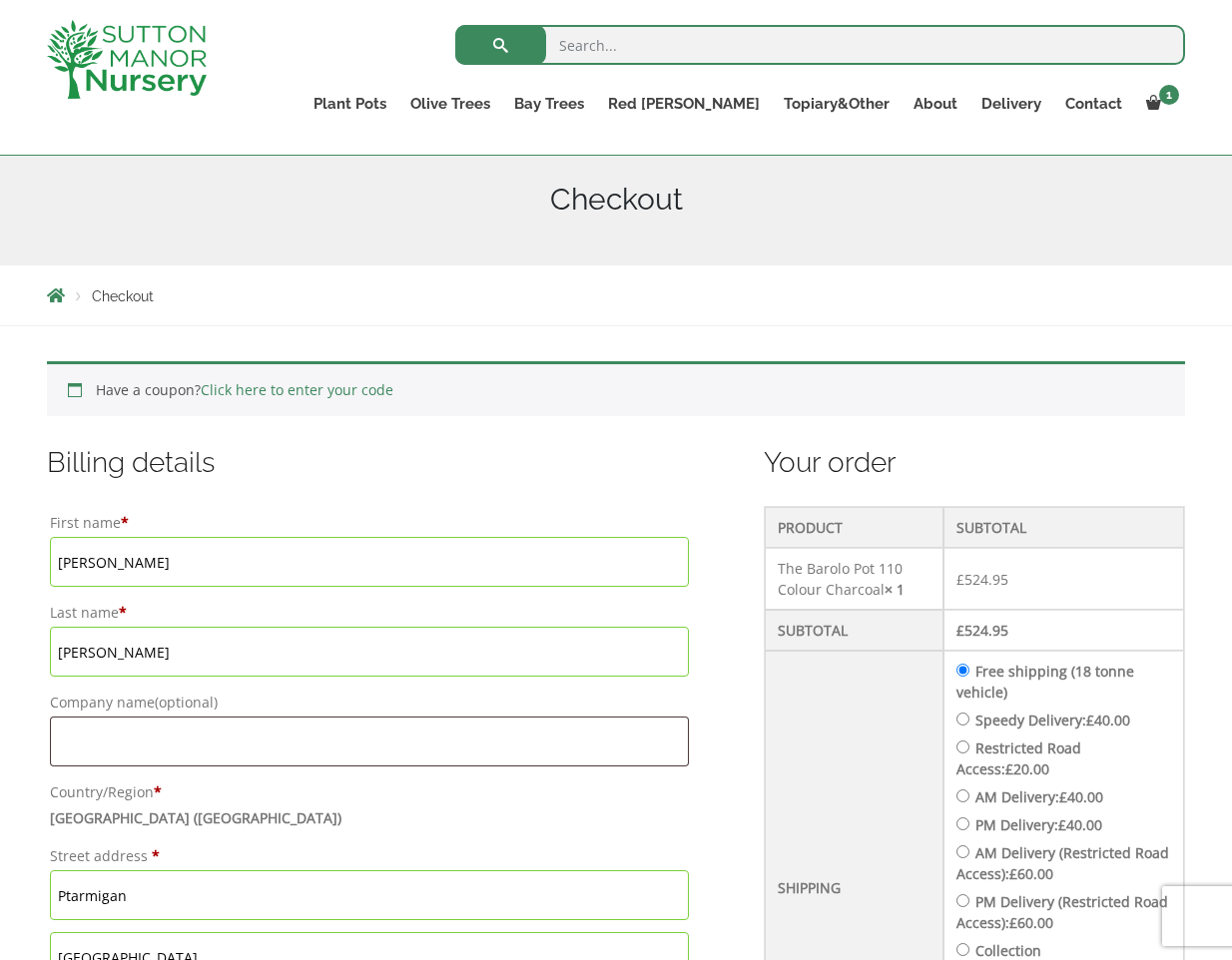 scroll, scrollTop: 1092, scrollLeft: 0, axis: vertical 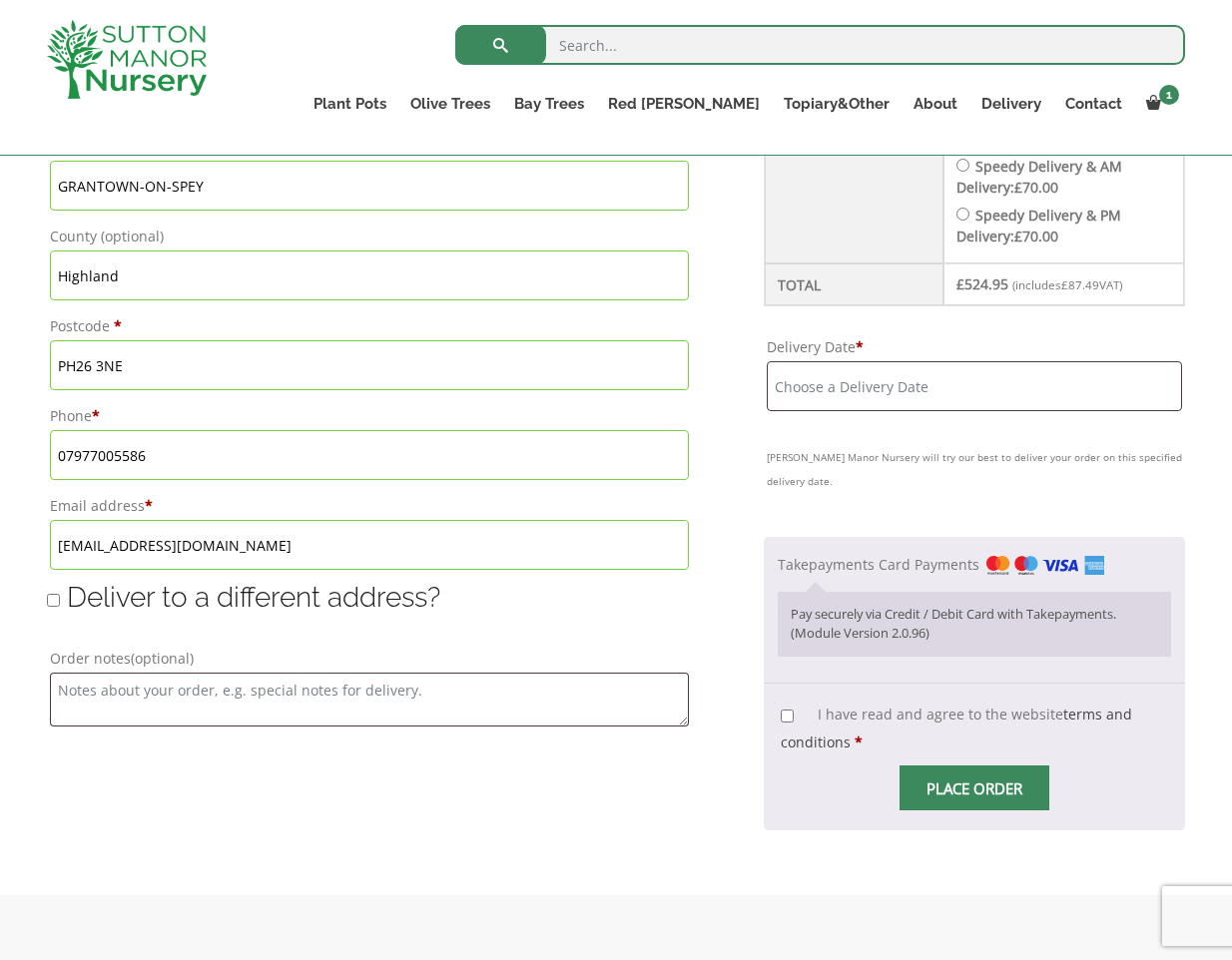 click on "I have read and agree to the website  terms and conditions   *" at bounding box center (787, 716) 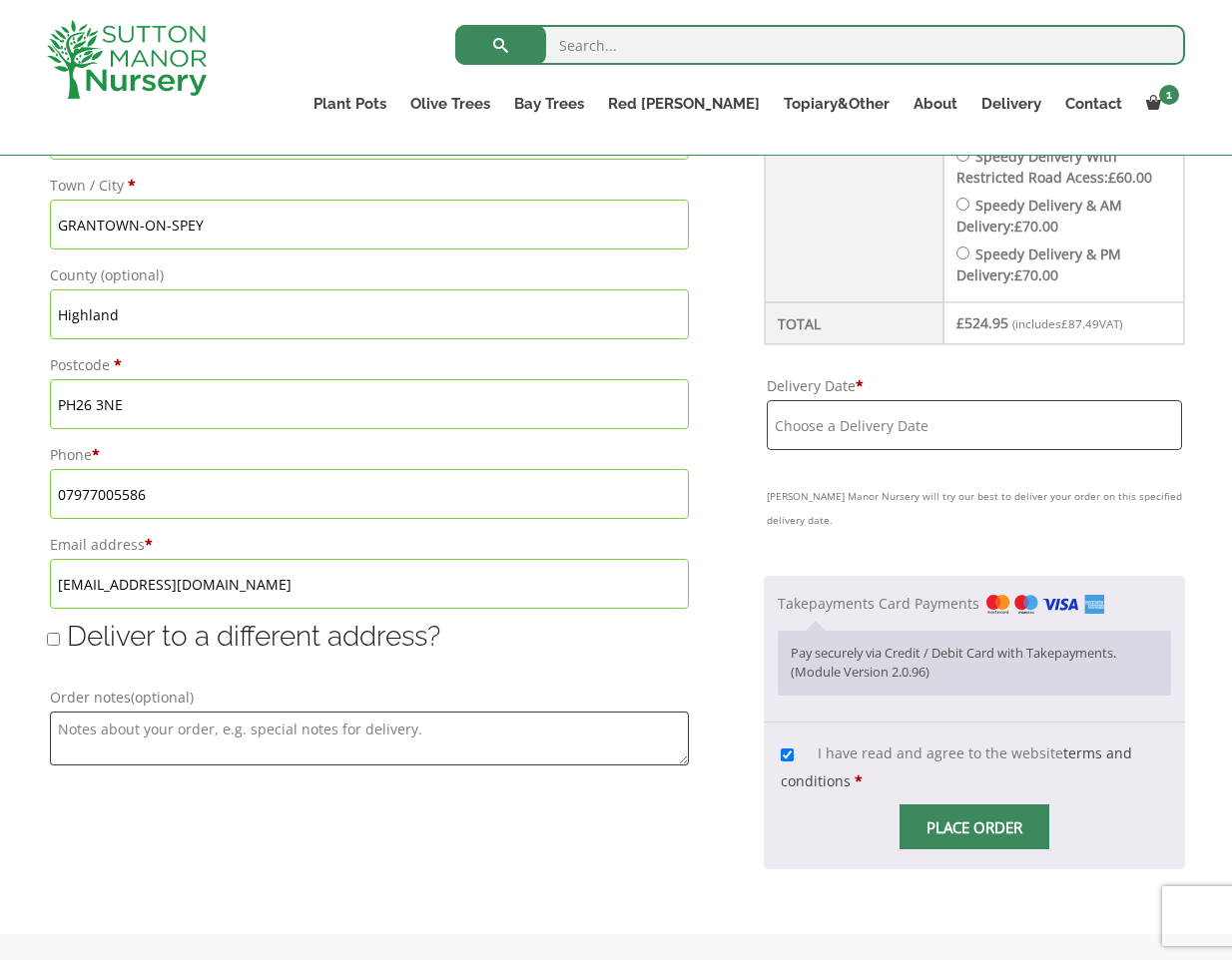 scroll, scrollTop: 1102, scrollLeft: 0, axis: vertical 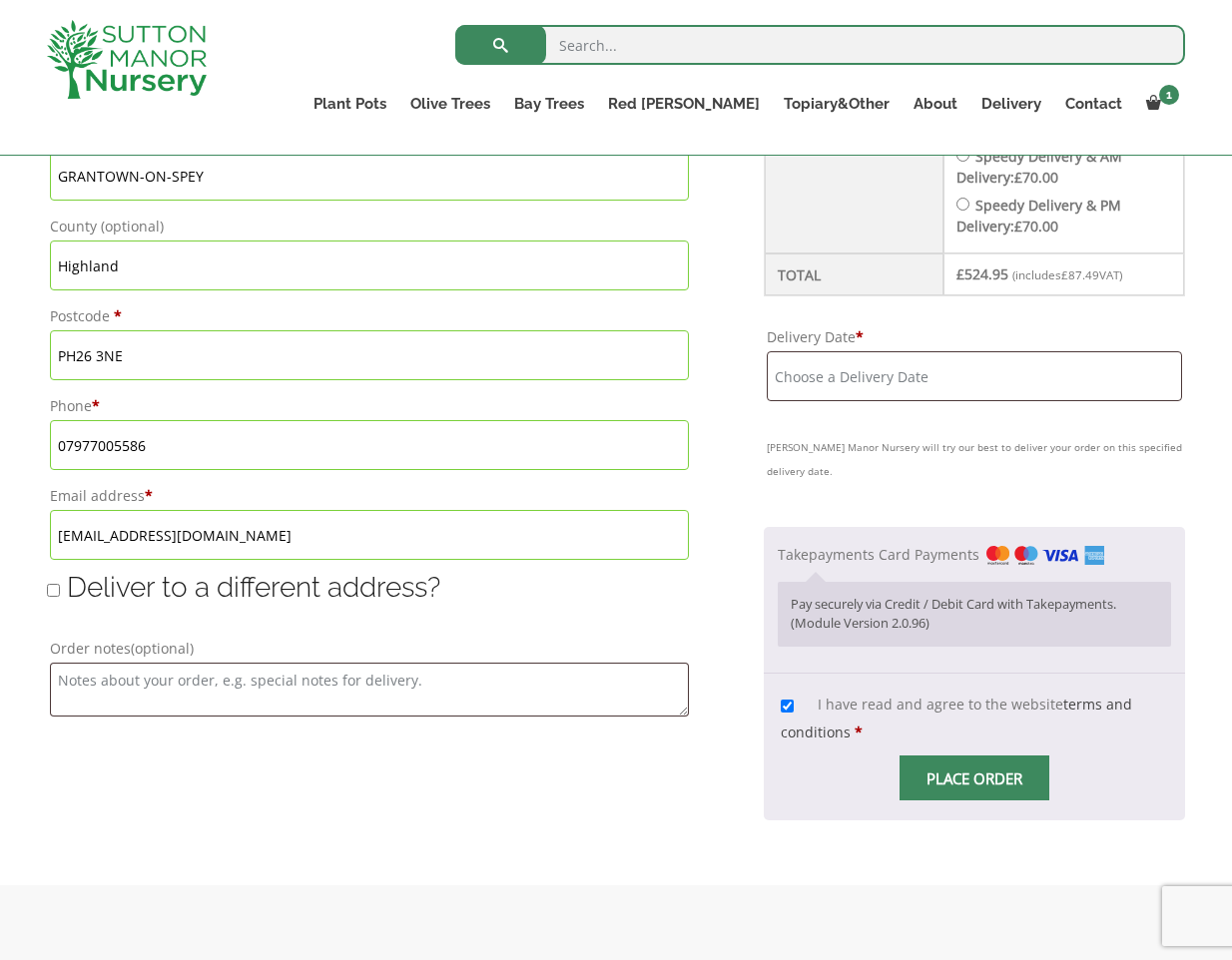 click at bounding box center [974, 778] 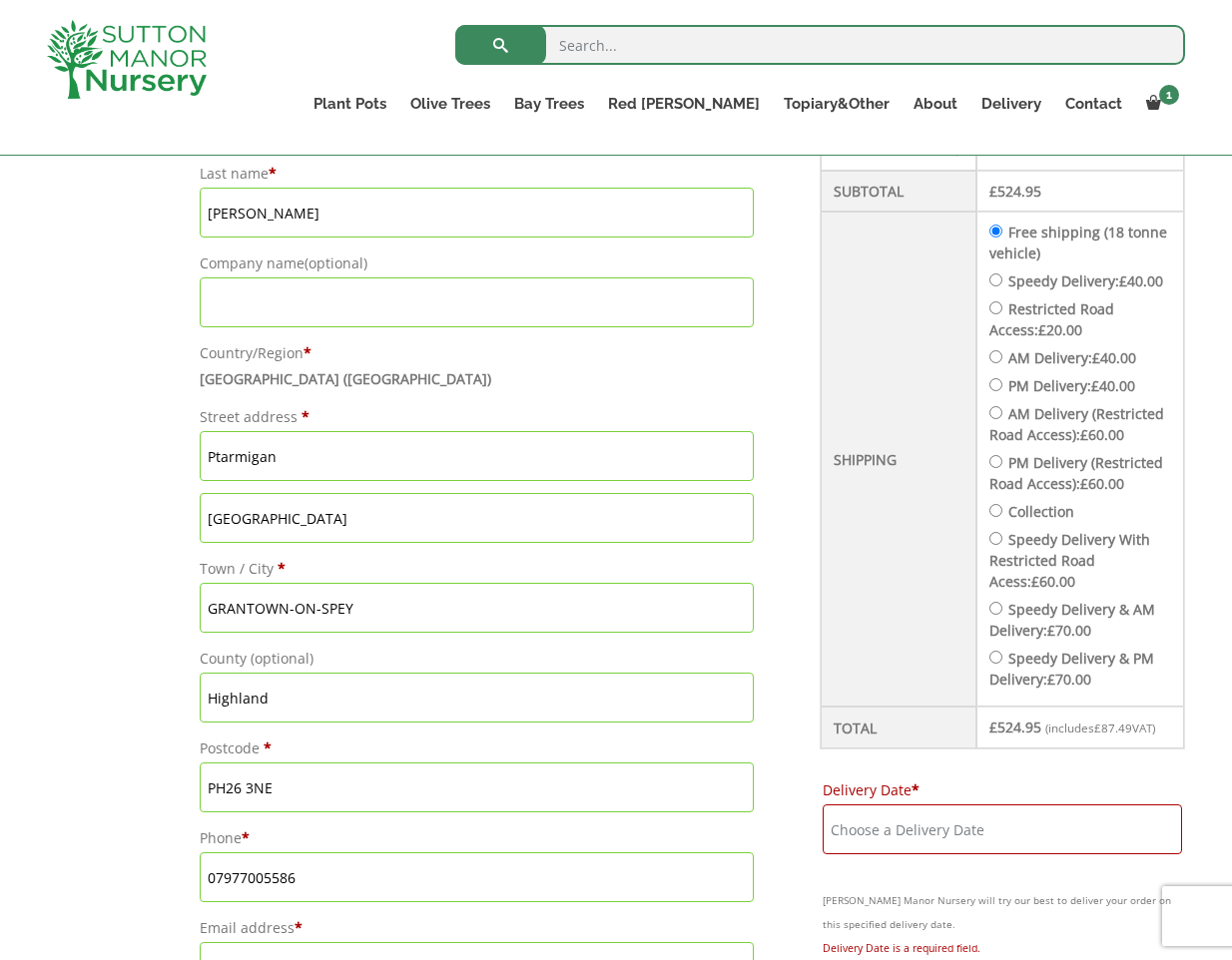 scroll, scrollTop: 834, scrollLeft: 0, axis: vertical 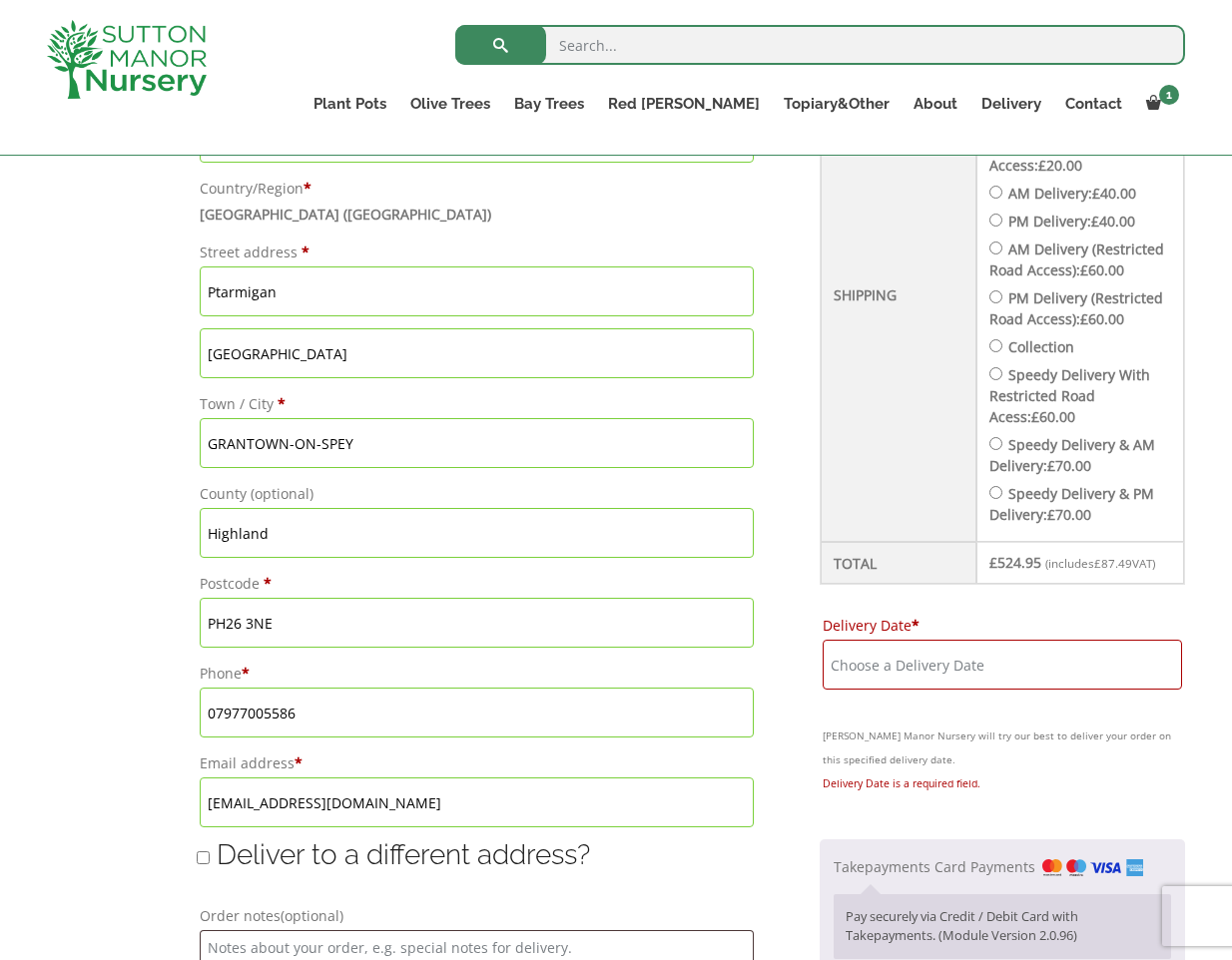 click on "Delivery Date *" at bounding box center (1002, 665) 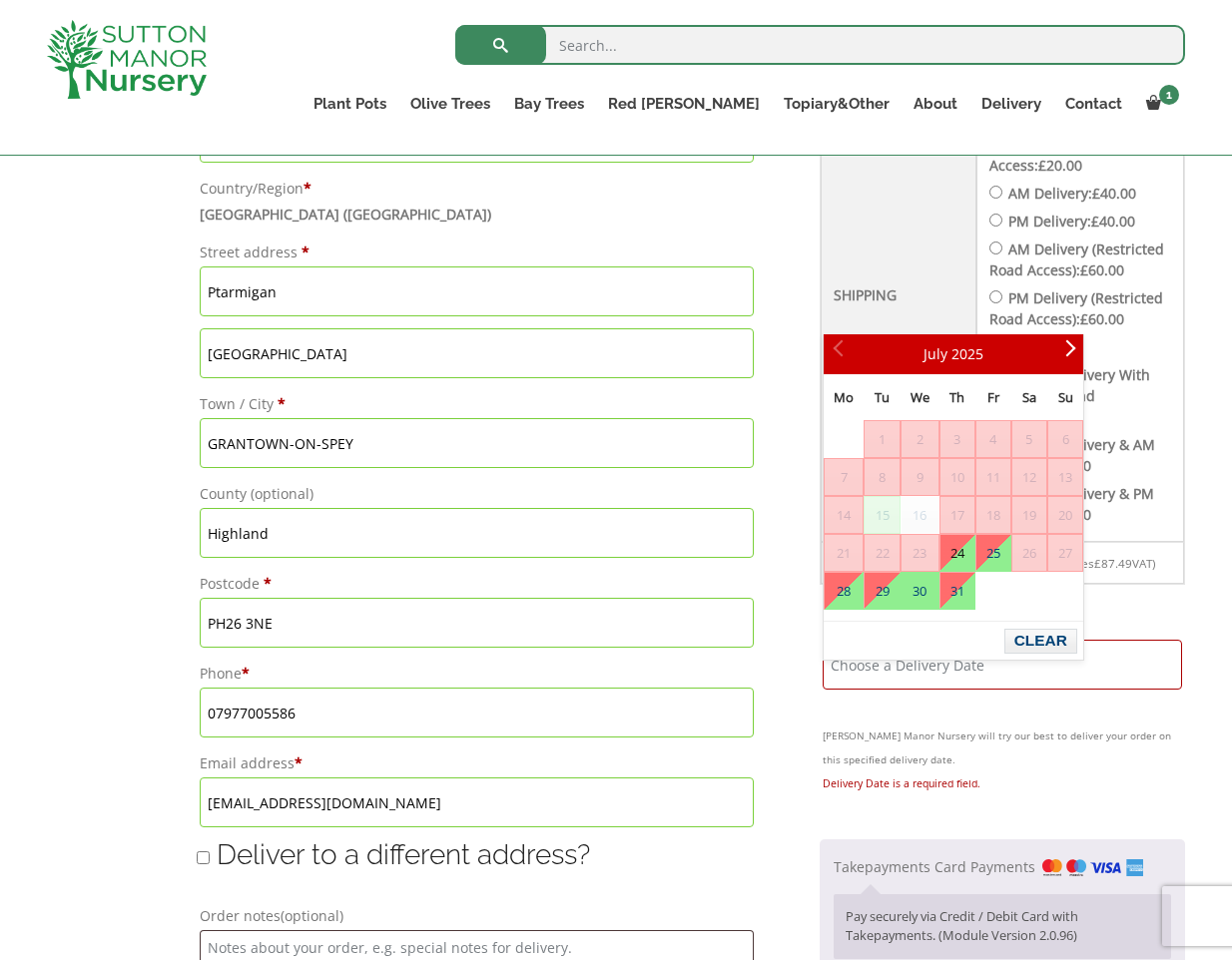 click on "24" at bounding box center (957, 553) 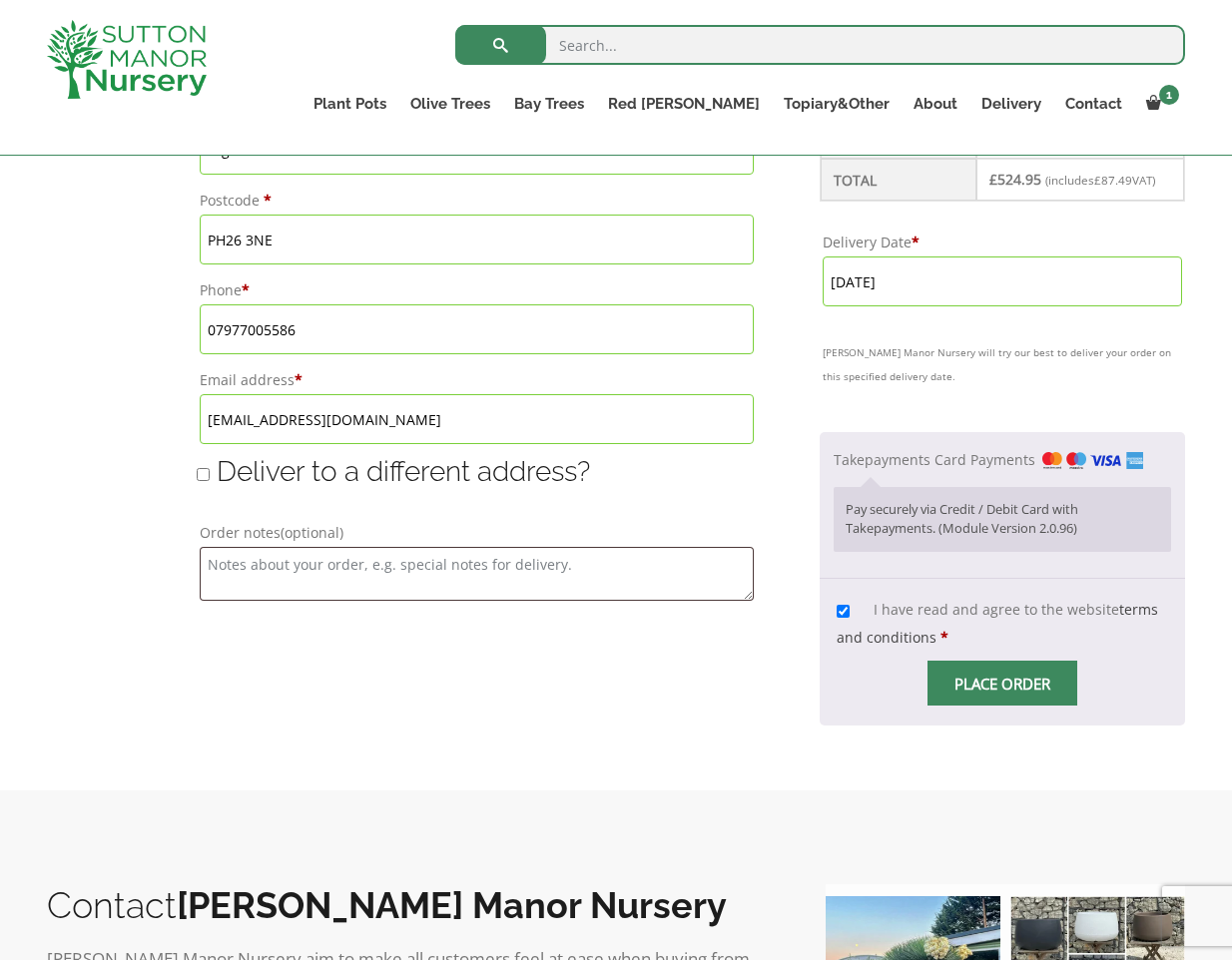 scroll, scrollTop: 1374, scrollLeft: 0, axis: vertical 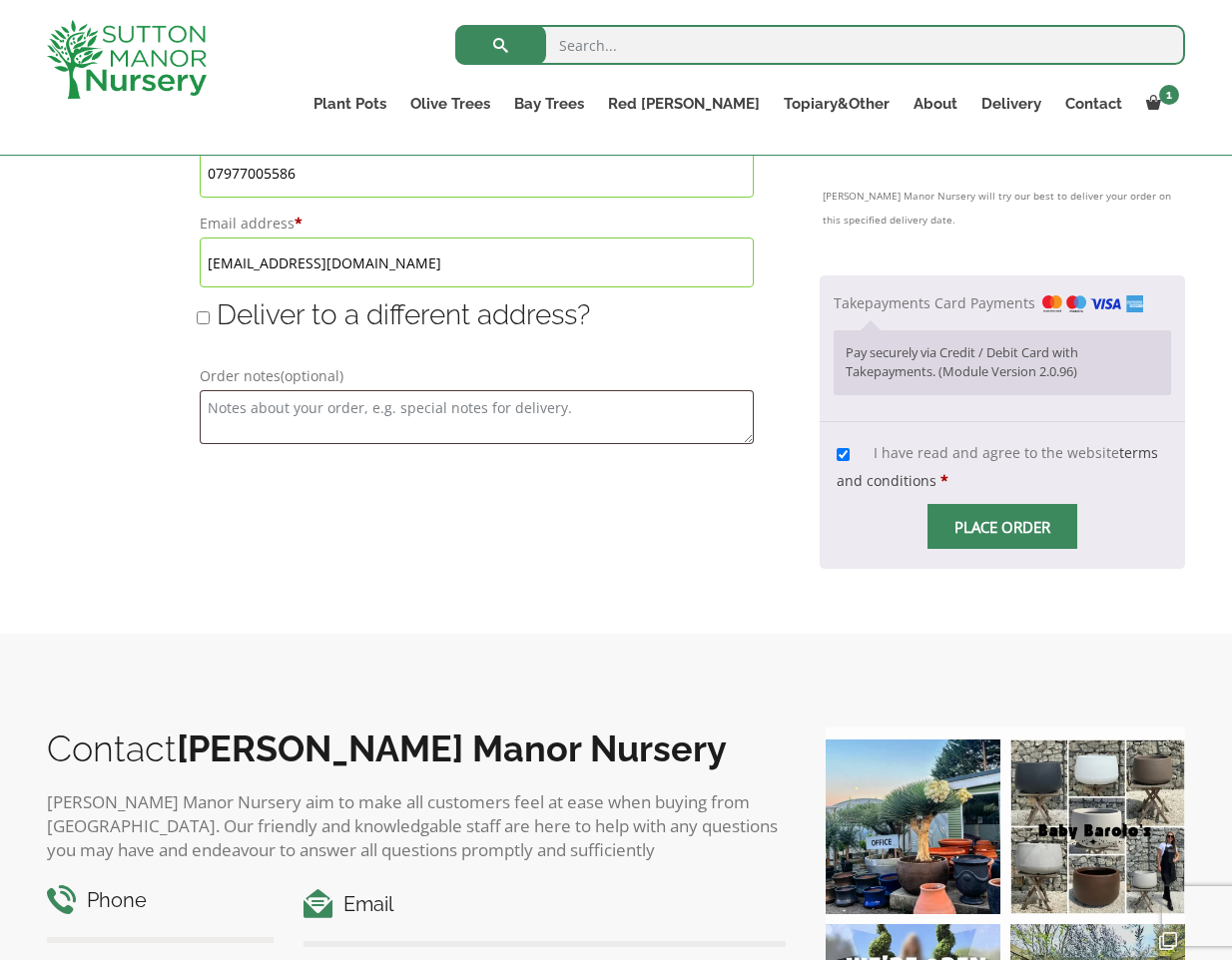 click at bounding box center (1002, 527) 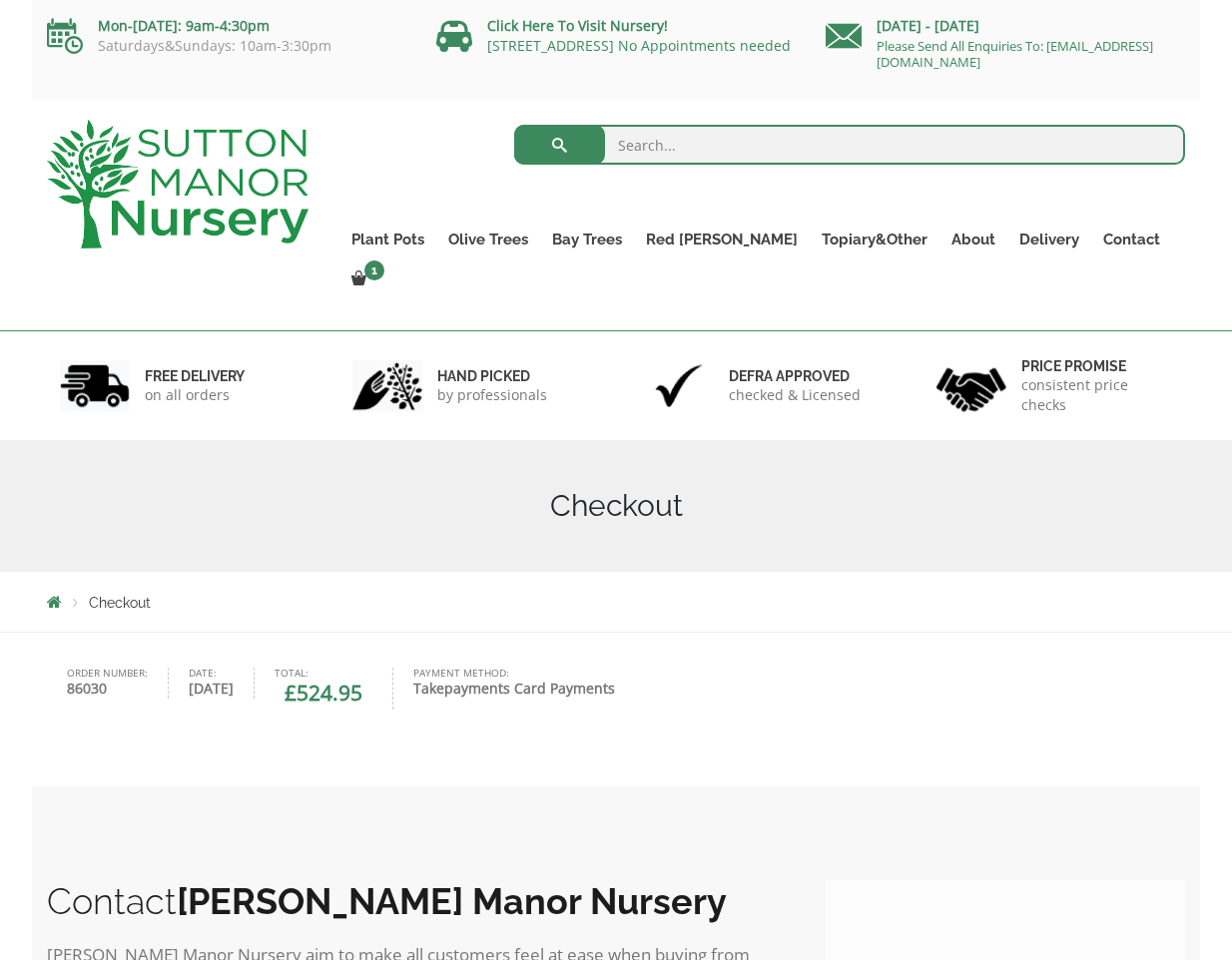 scroll, scrollTop: 0, scrollLeft: 0, axis: both 